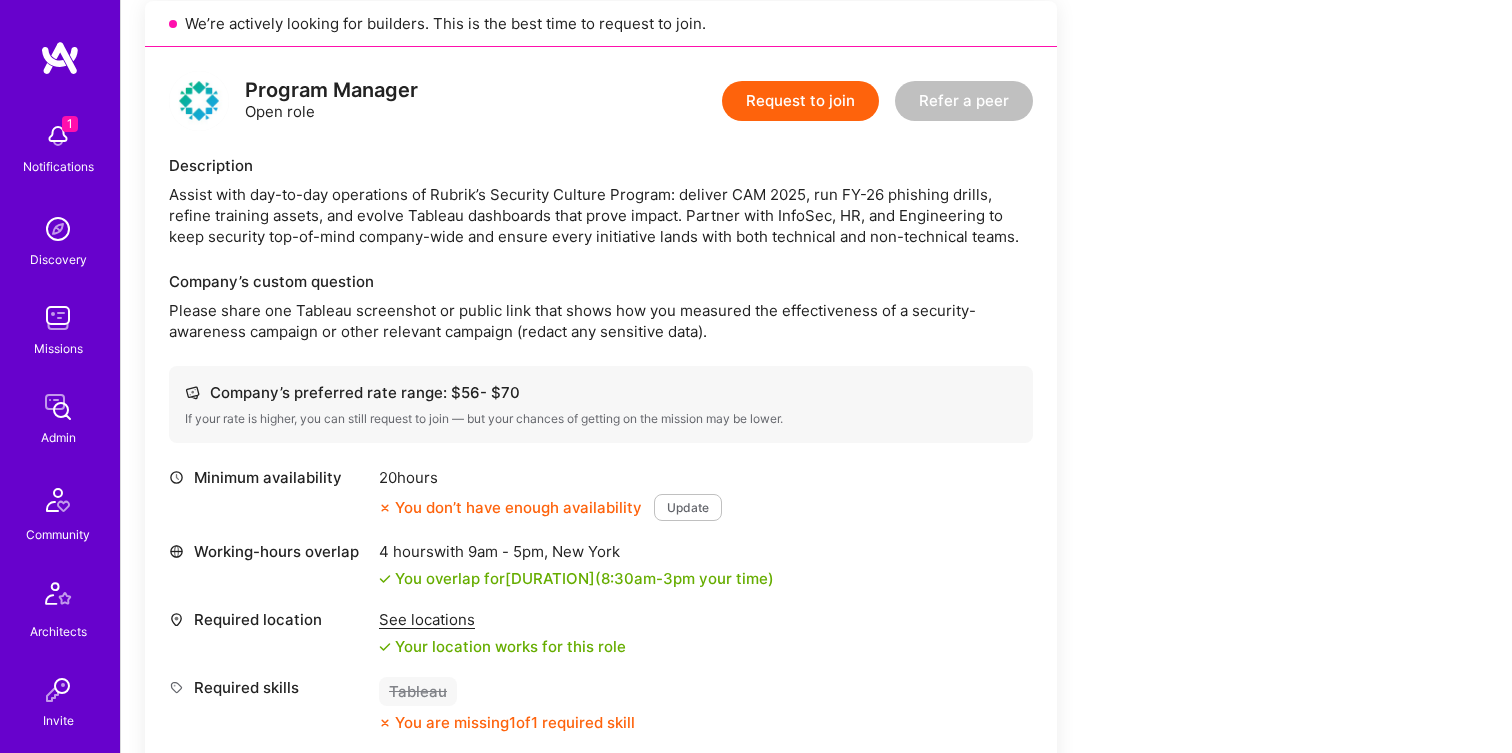 scroll, scrollTop: 607, scrollLeft: 0, axis: vertical 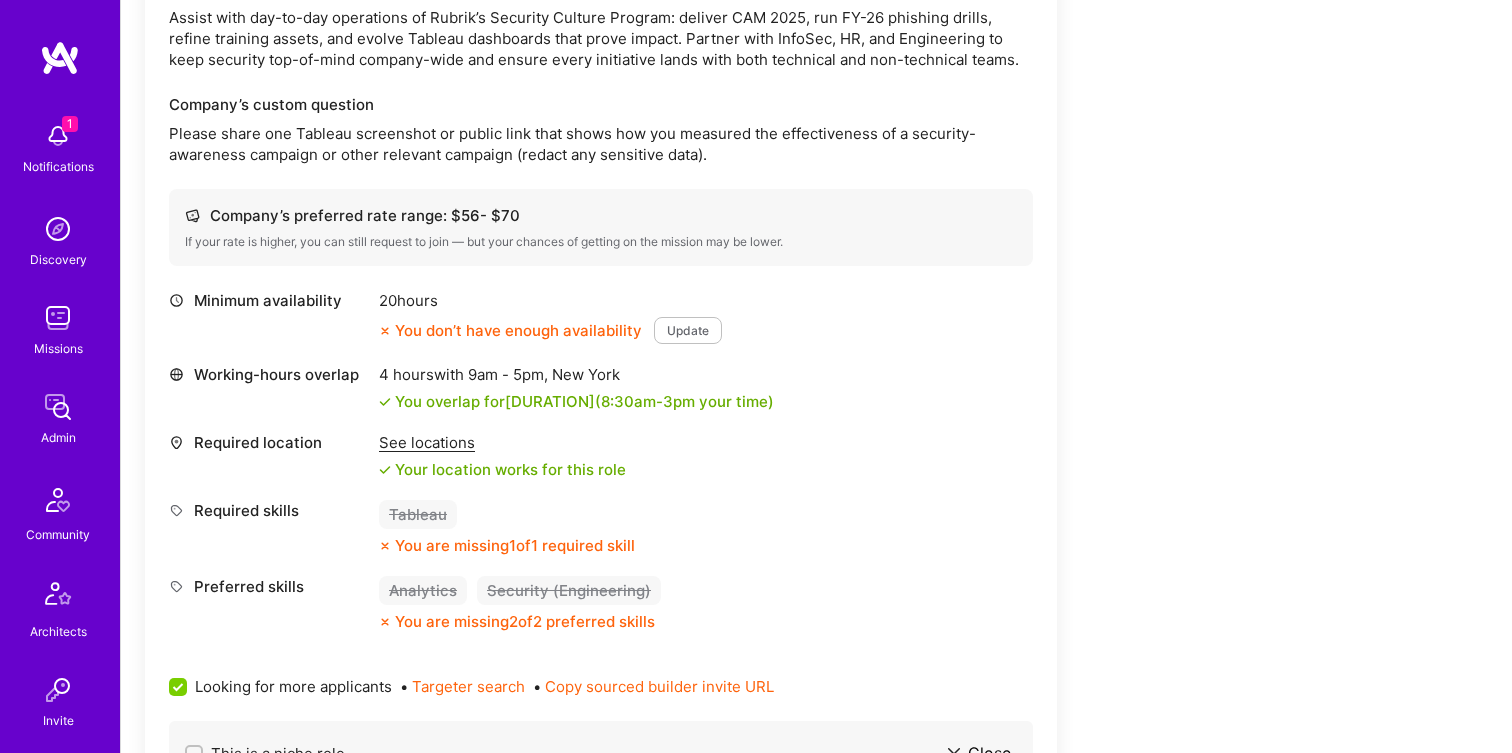 click on "See locations" at bounding box center (502, 442) 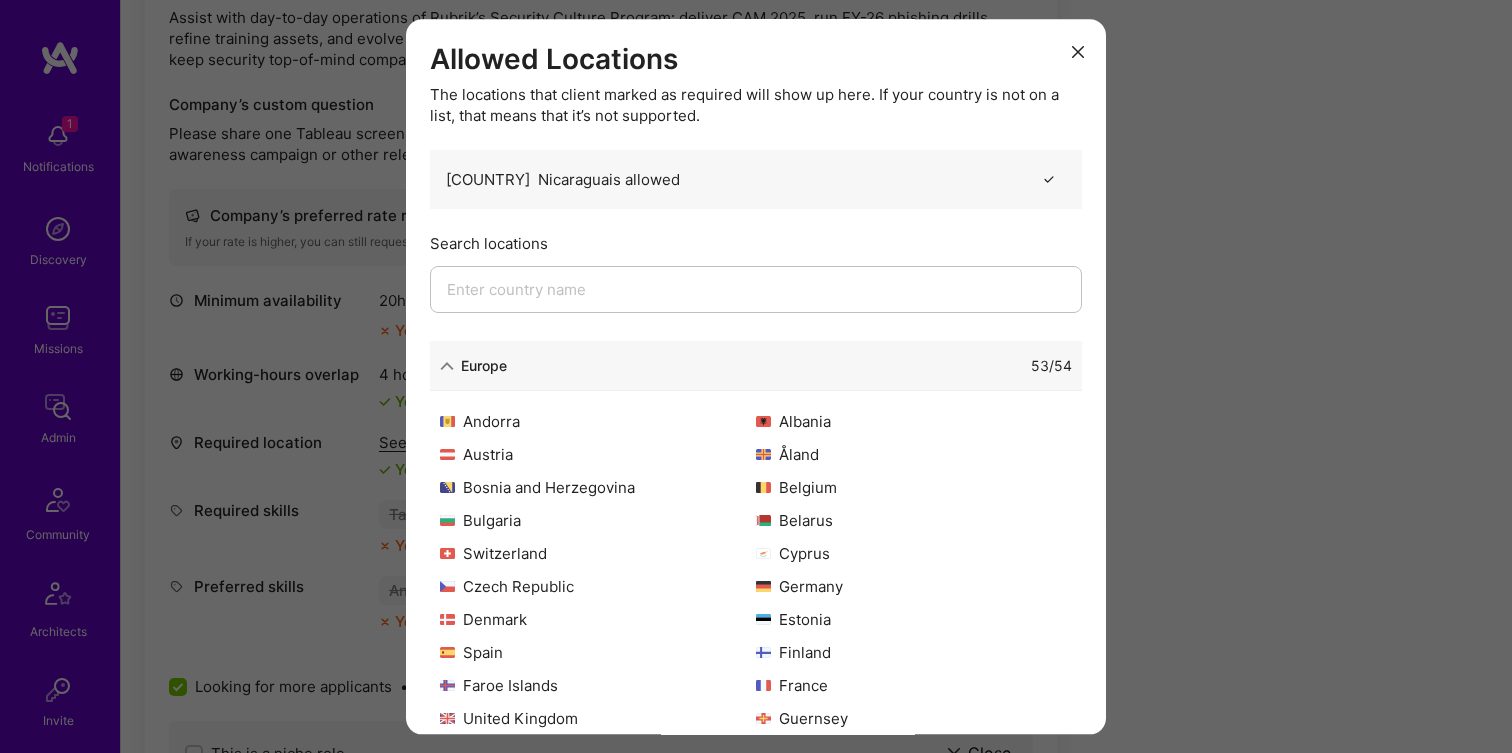 scroll, scrollTop: 608, scrollLeft: 0, axis: vertical 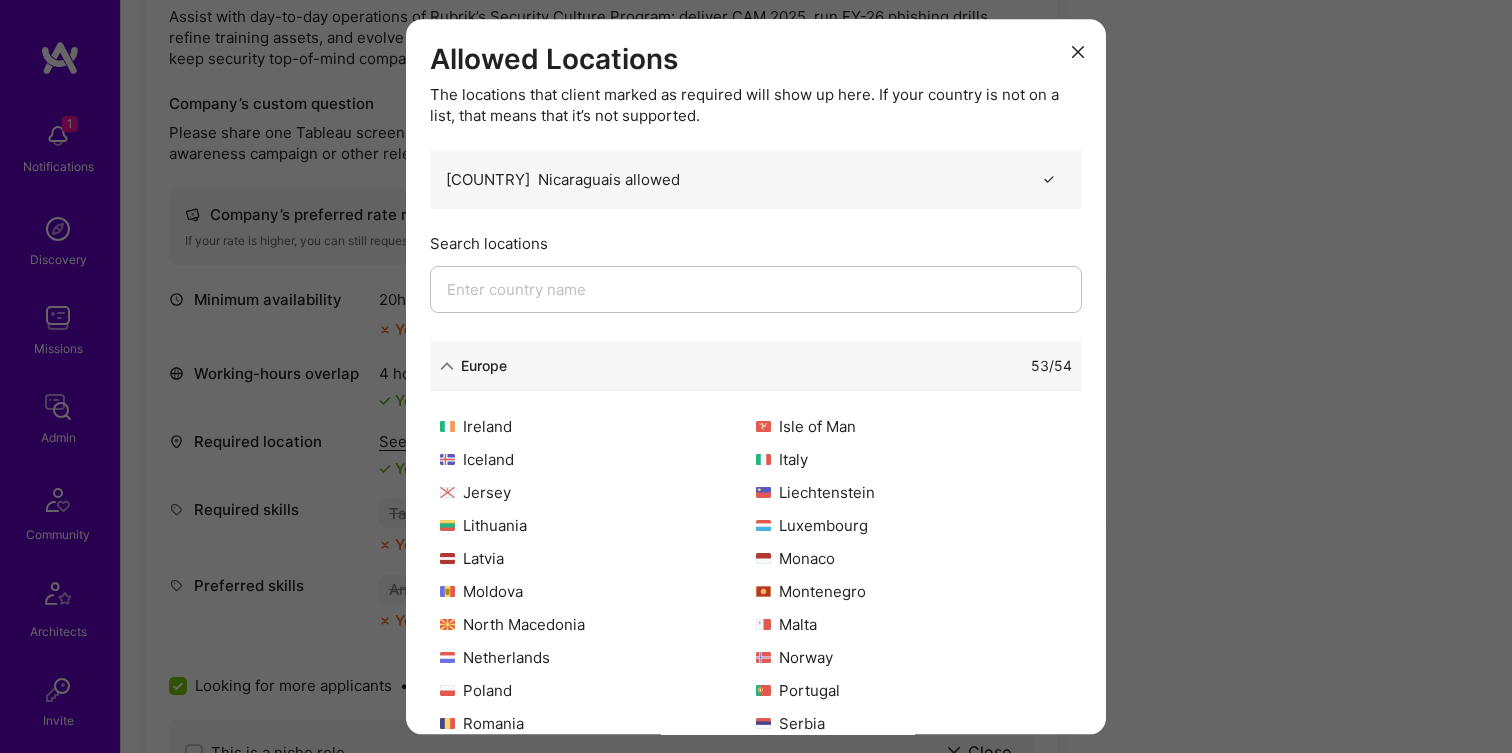 click on "Allowed Locations The locations that client marked as required will show up here. If your country is not on a list, that means that it’s not supported. 🇳🇮 Nicaragua  is allowed Search locations Europe 53 / 54 Andorra Albania Austria Åland Bosnia and Herzegovina Belgium Bulgaria Belarus Switzerland Cyprus Czech Republic Germany Denmark Estonia Spain Finland Faroe Islands France United Kingdom Guernsey Gibraltar Greece Croatia Hungary Ireland Isle of Man Iceland Italy Jersey Liechtenstein Lithuania Luxembourg Latvia Monaco Moldova Montenegro North Macedonia Malta Netherlands Norway Poland Portugal Romania Serbia Russia Sweden Slovenia Svalbard and Jan Mayen Slovakia San Marino Ukraine Vatican City Kosovo North America 41 / 41 Africa 58 / 58 South America 14 / 14" at bounding box center [756, 376] 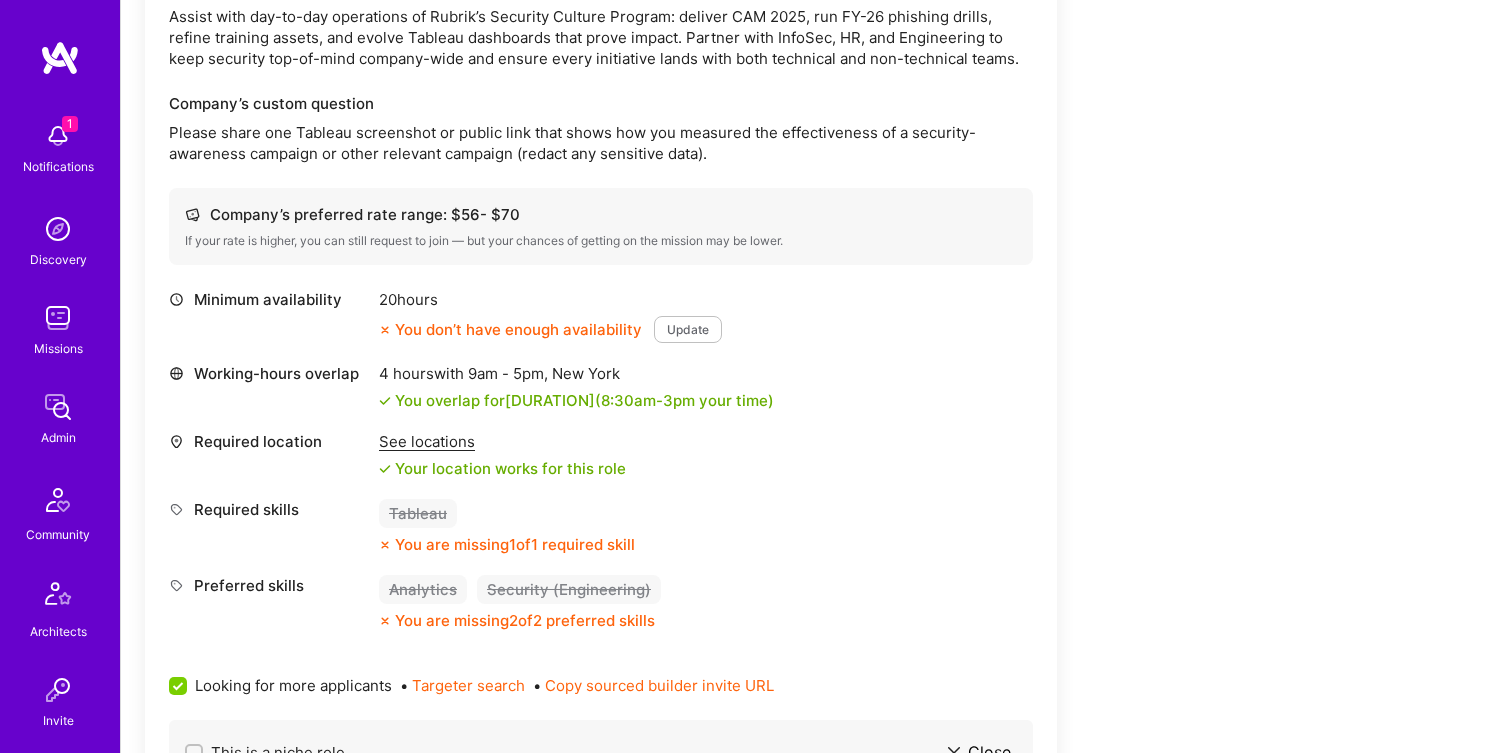click on "See locations" at bounding box center [502, 441] 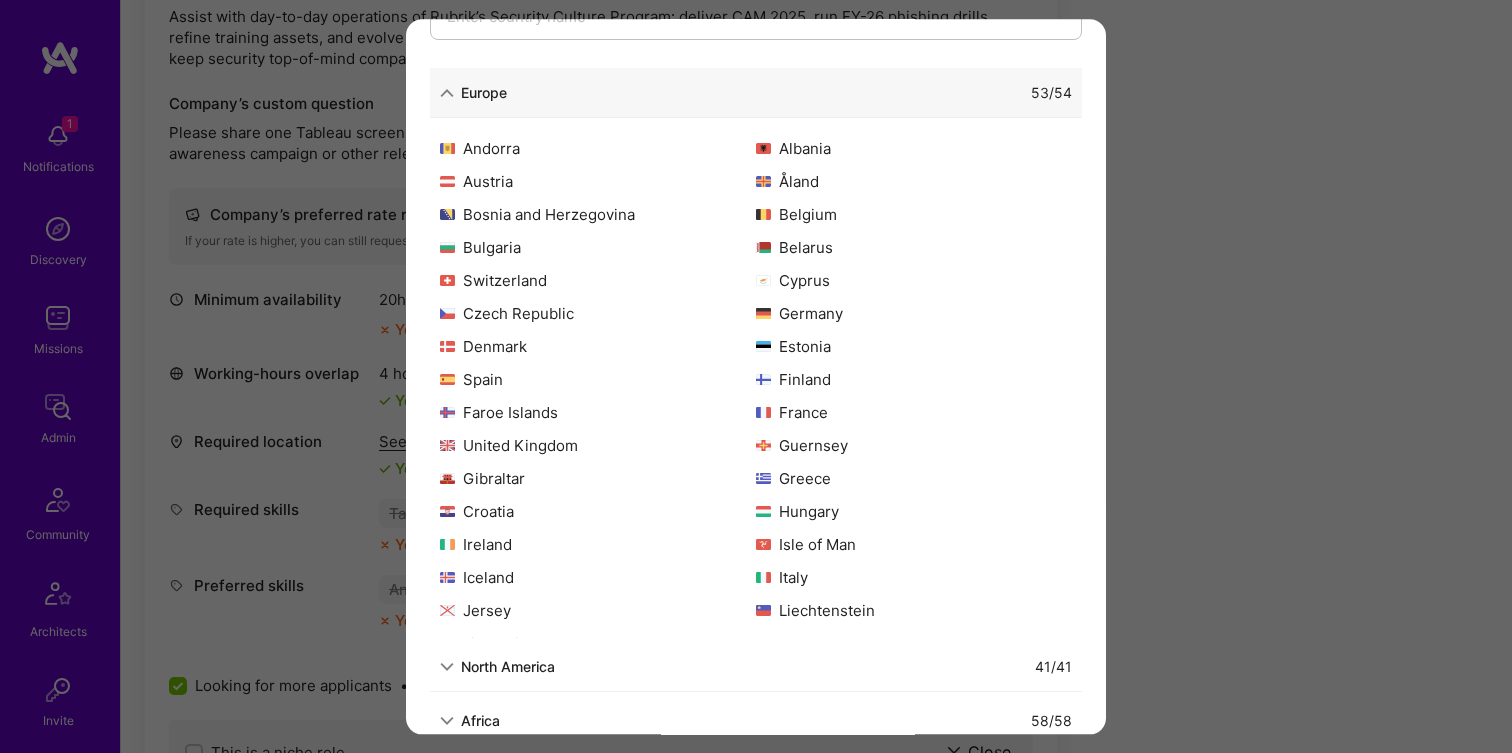 scroll, scrollTop: 367, scrollLeft: 0, axis: vertical 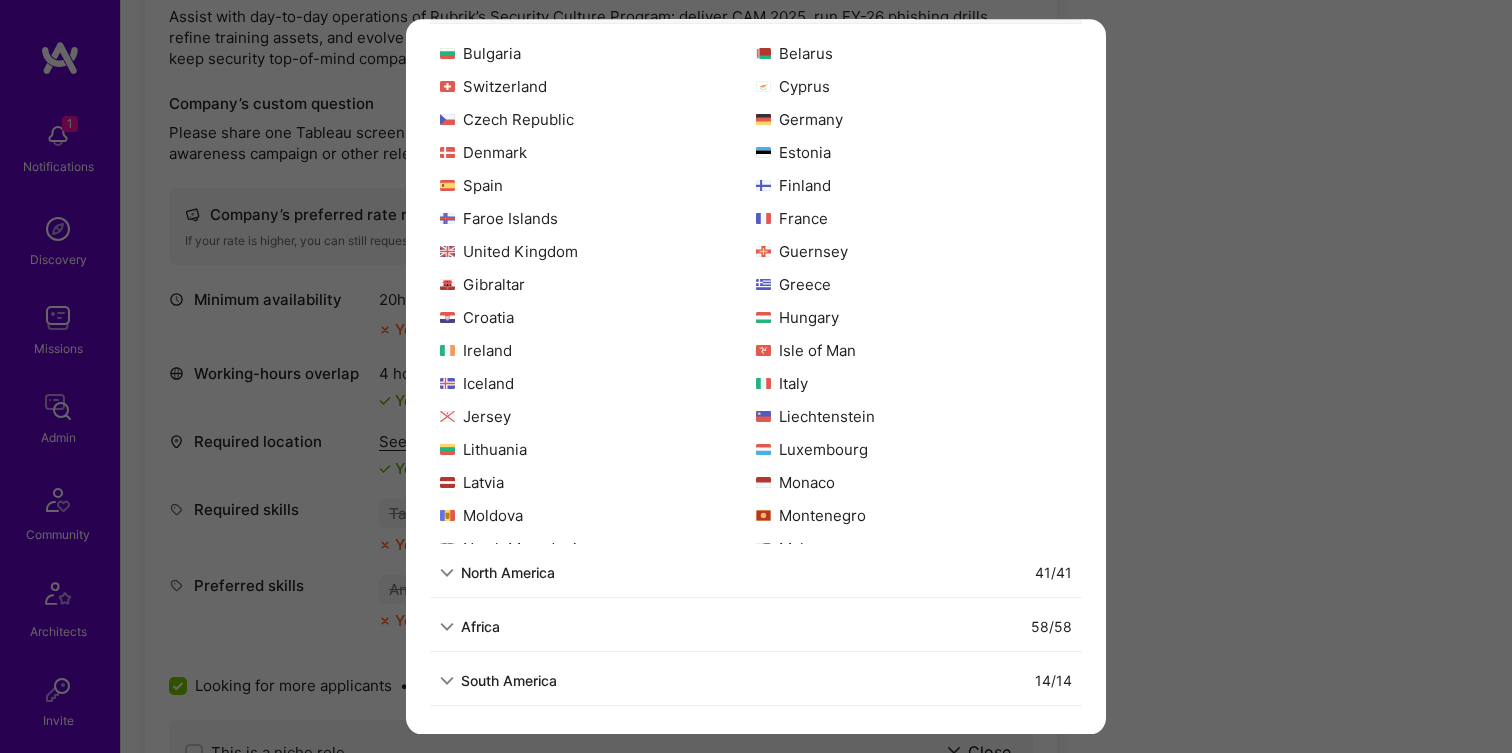 click on "Allowed Locations The locations that client marked as required will show up here. If your country is not on a list, that means that it’s not supported. 🇳🇮 Nicaragua  is allowed Search locations Europe 53 / 54 Andorra Albania Austria Åland Bosnia and Herzegovina Belgium Bulgaria Belarus Switzerland Cyprus Czech Republic Germany Denmark Estonia Spain Finland Faroe Islands France United Kingdom Guernsey Gibraltar Greece Croatia Hungary Ireland Isle of Man Iceland Italy Jersey Liechtenstein Lithuania Luxembourg Latvia Monaco Moldova Montenegro North Macedonia Malta Netherlands Norway Poland Portugal Romania Serbia Russia Sweden Slovenia Svalbard and Jan Mayen Slovakia San Marino Ukraine Vatican City Kosovo North America 41 / 41 Africa 58 / 58 South America 14 / 14" at bounding box center [756, 376] 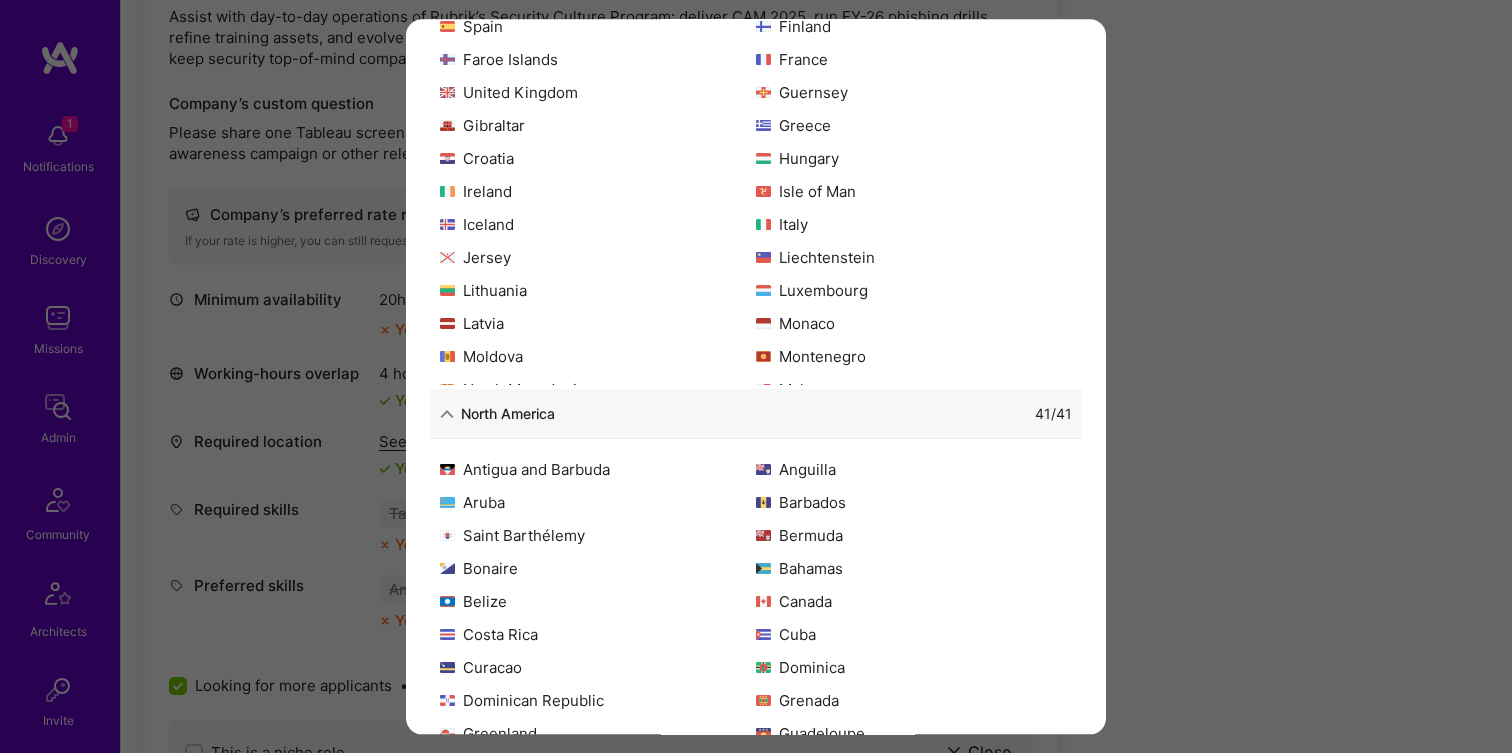 scroll, scrollTop: 887, scrollLeft: 0, axis: vertical 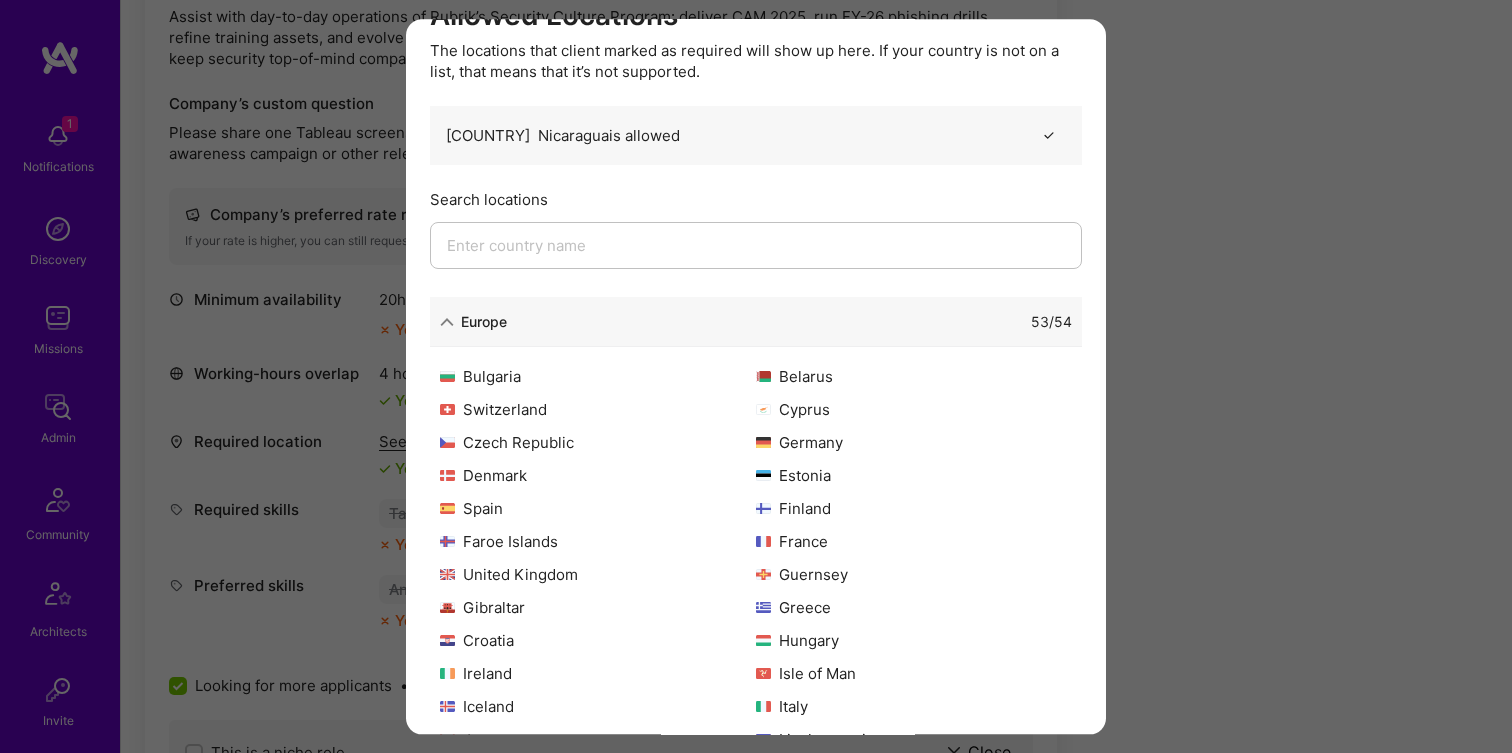 click on "Allowed Locations The locations that client marked as required will show up here. If your country is not on a list, that means that it’s not supported. 🇳🇮 Nicaragua  is allowed Search locations Europe 53 / 54 Andorra Albania Austria Åland Bosnia and Herzegovina Belgium Bulgaria Belarus Switzerland Cyprus Czech Republic Germany Denmark Estonia Spain Finland Faroe Islands France United Kingdom Guernsey Gibraltar Greece Croatia Hungary Ireland Isle of Man Iceland Italy Jersey Liechtenstein Lithuania Luxembourg Latvia Monaco Moldova Montenegro North Macedonia Malta Netherlands Norway Poland Portugal Romania Serbia Russia Sweden Slovenia Svalbard and Jan Mayen Slovakia San Marino Ukraine Vatican City Kosovo North America 41 / 41 Antigua and Barbuda Anguilla Aruba Barbados Saint Barthélemy Bermuda Bonaire Bahamas Belize Canada Costa Rica Cuba Curacao Dominica Dominican Republic Grenada Greenland Guadeloupe Guatemala Honduras Haiti Jamaica Saint Kitts and Nevis Cayman Islands Saint Lucia Saint Martin 58 /" at bounding box center [756, 376] 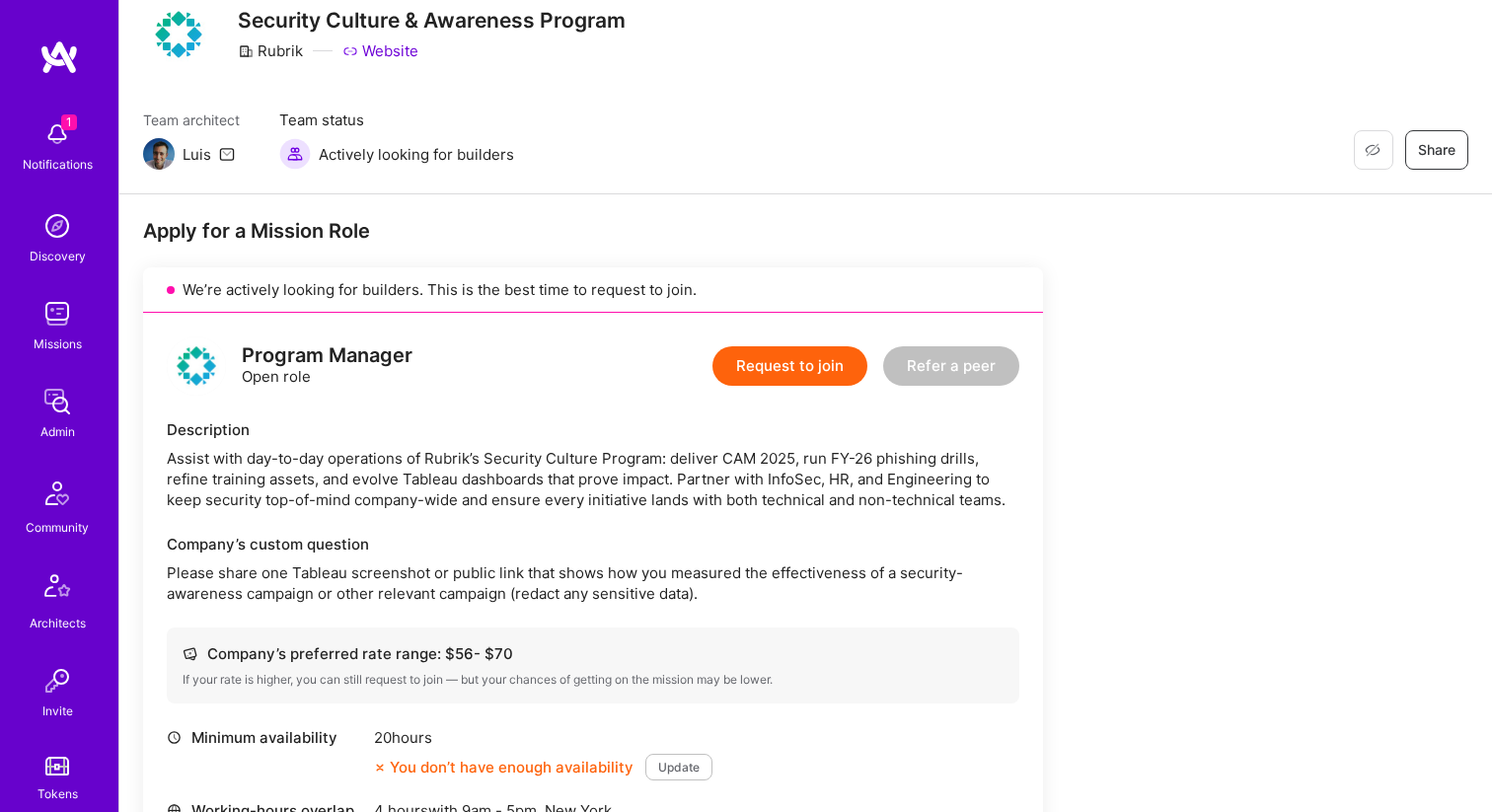 scroll, scrollTop: 73, scrollLeft: 0, axis: vertical 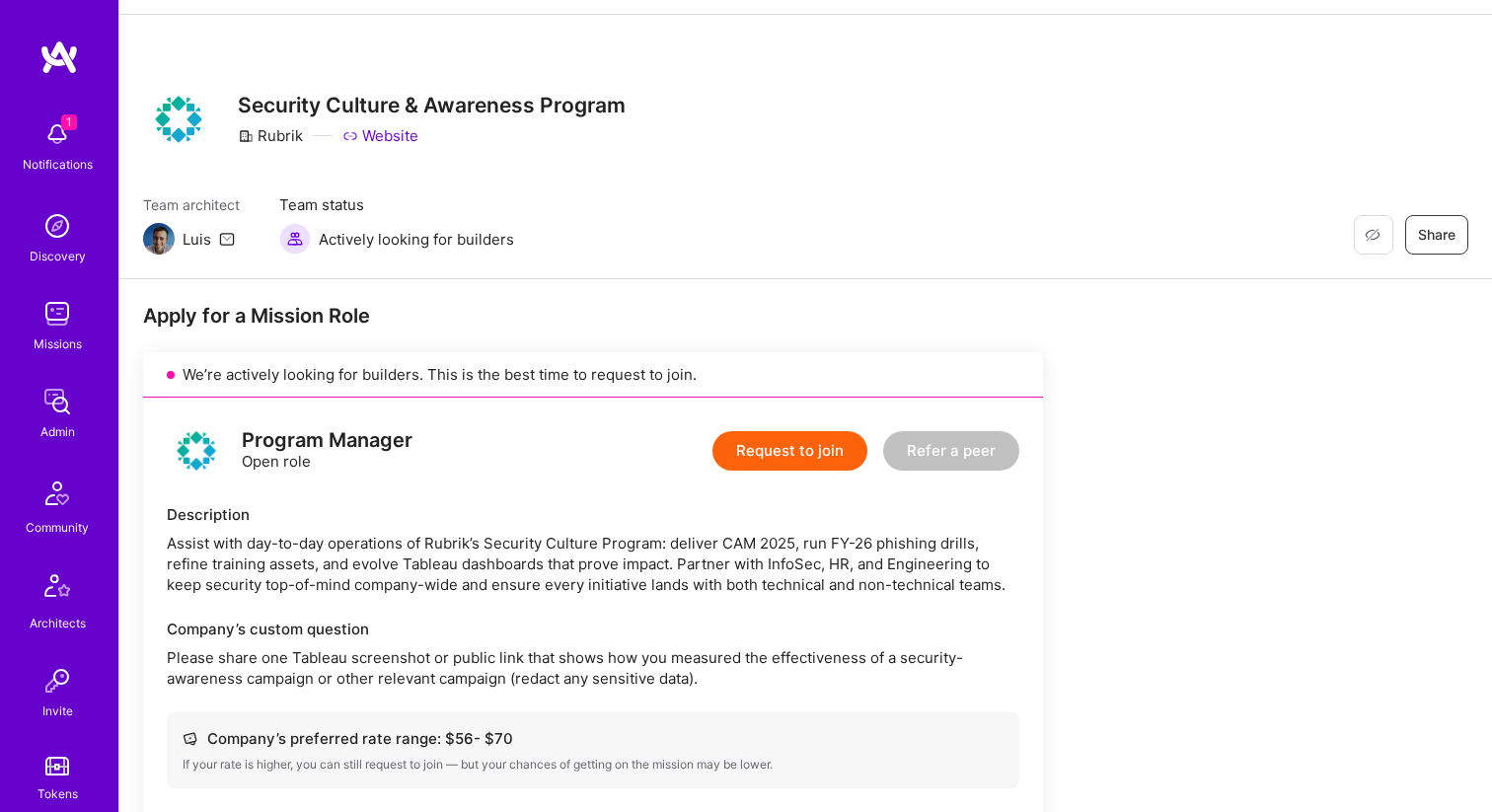 click on "Program Manager" at bounding box center [327, 440] 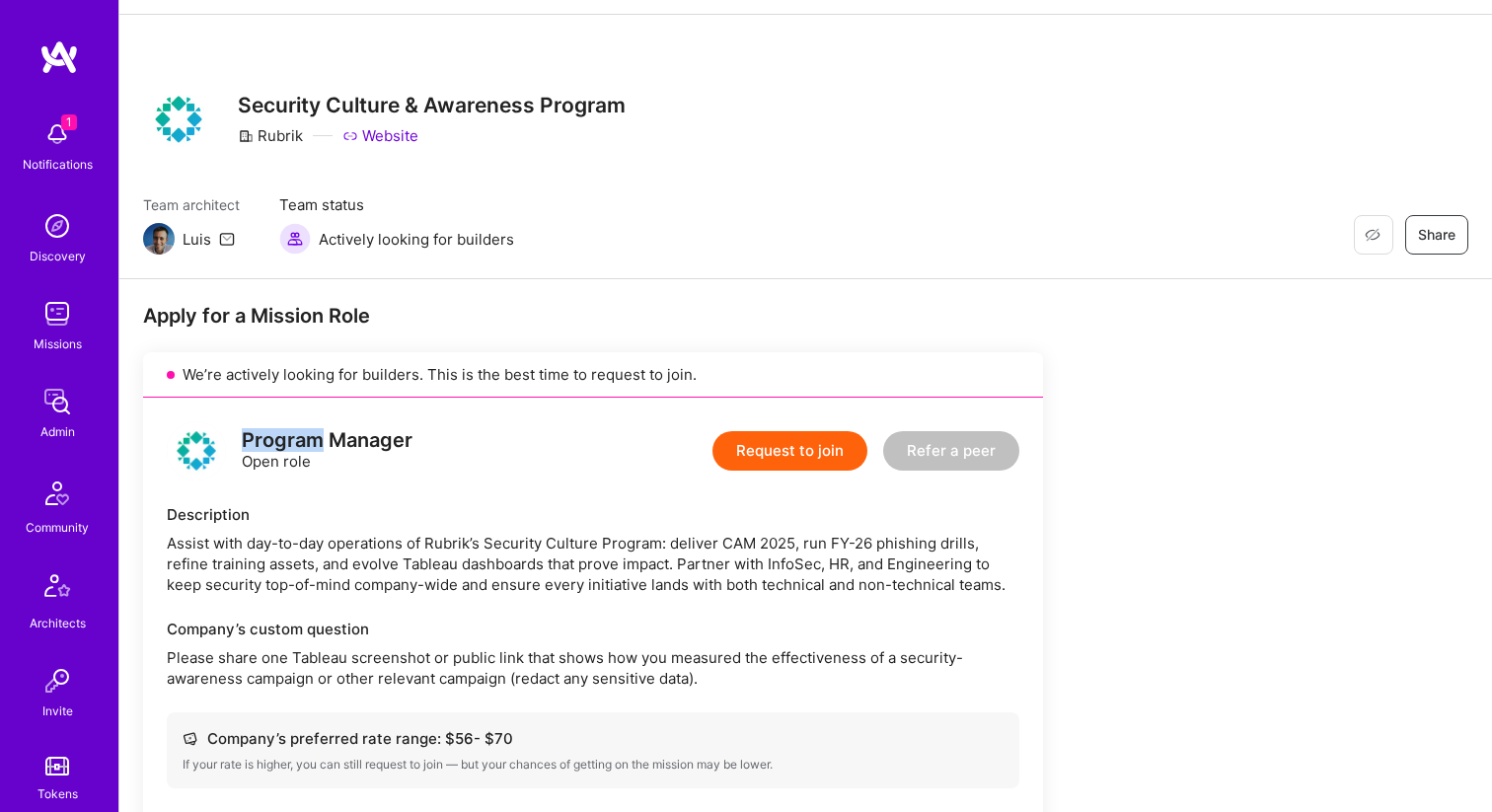 click on "Program Manager" at bounding box center (327, 440) 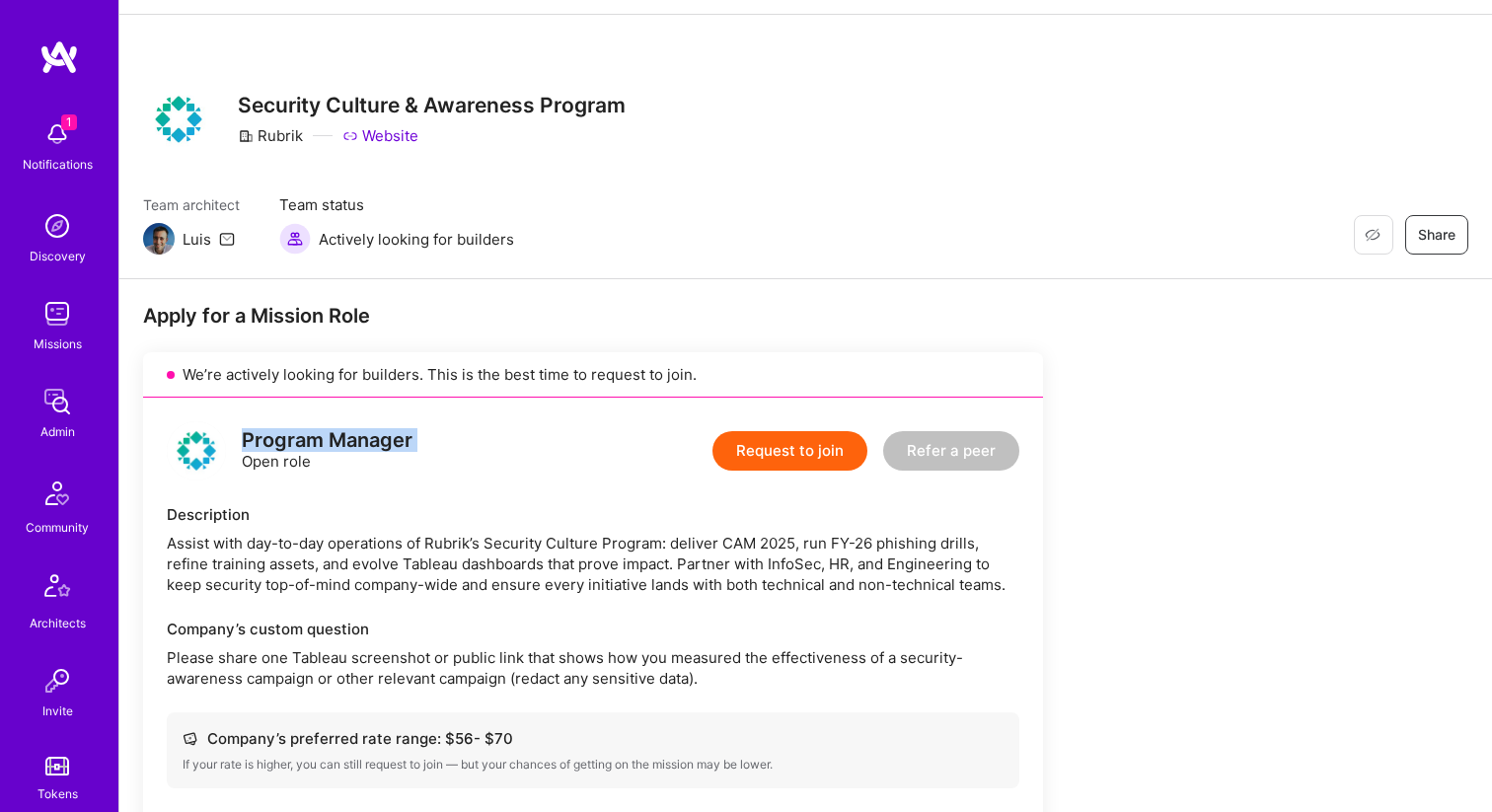 click on "Program Manager" at bounding box center [327, 440] 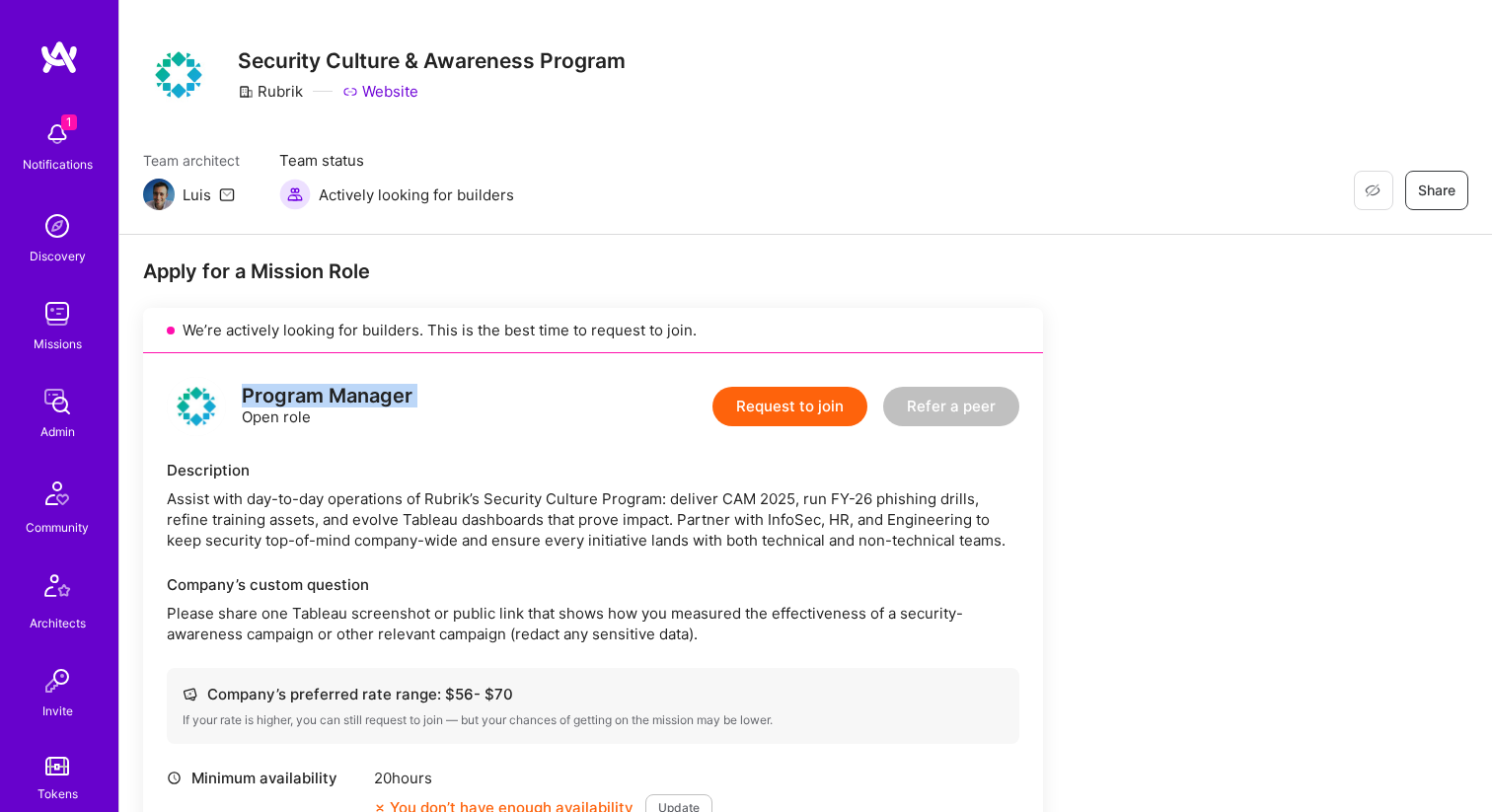 scroll, scrollTop: 154, scrollLeft: 0, axis: vertical 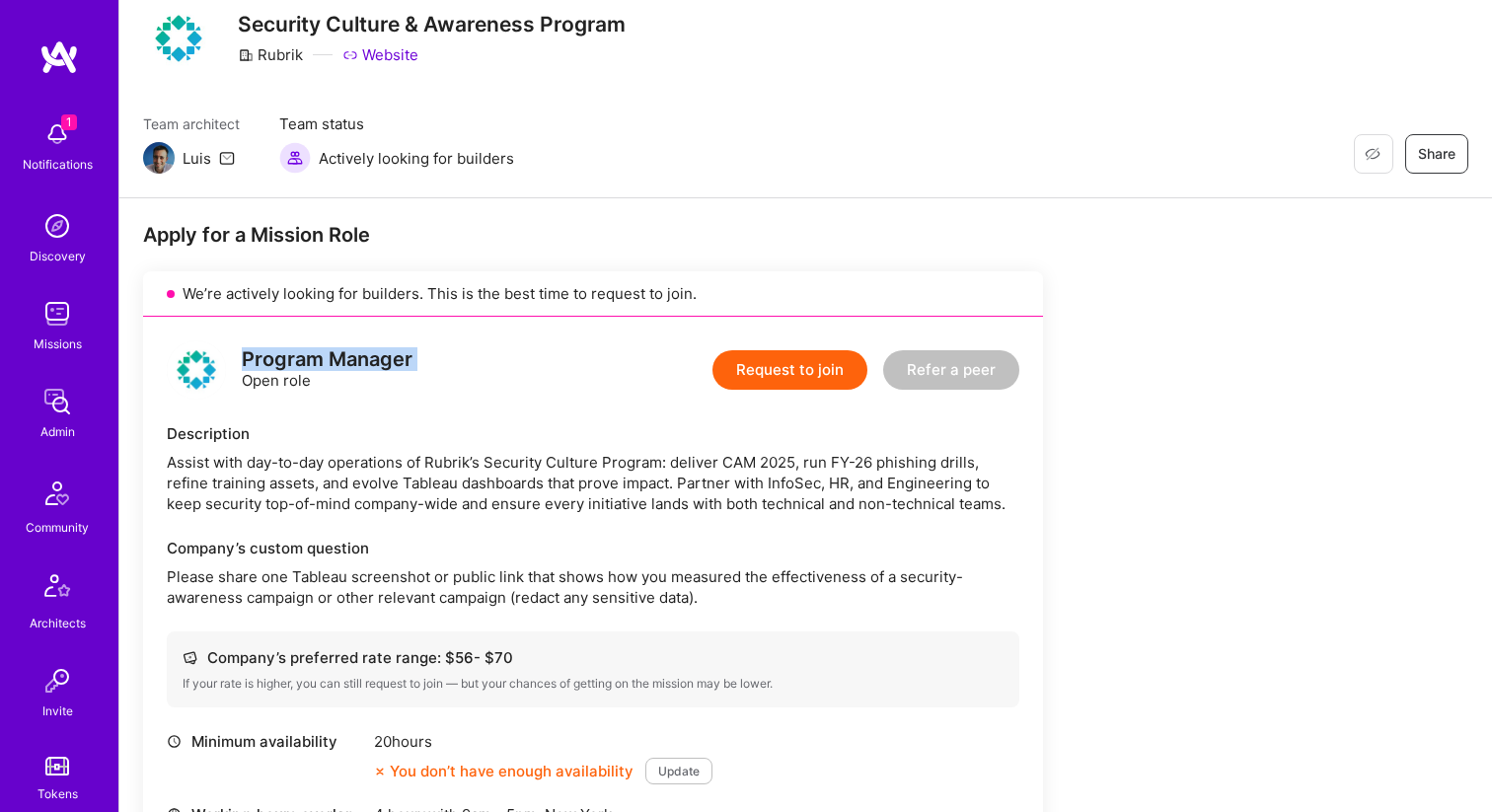 copy on "Program Manager" 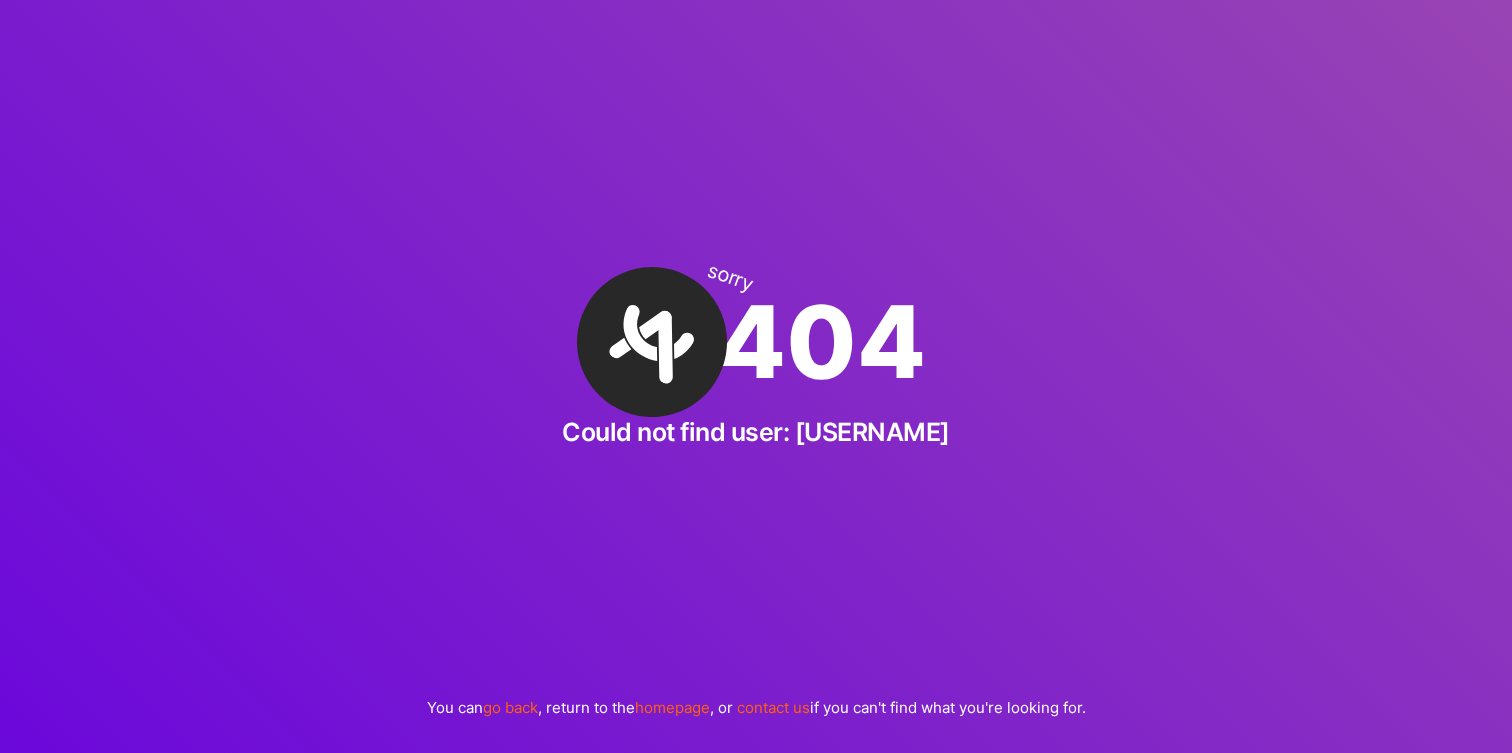 scroll, scrollTop: 0, scrollLeft: 0, axis: both 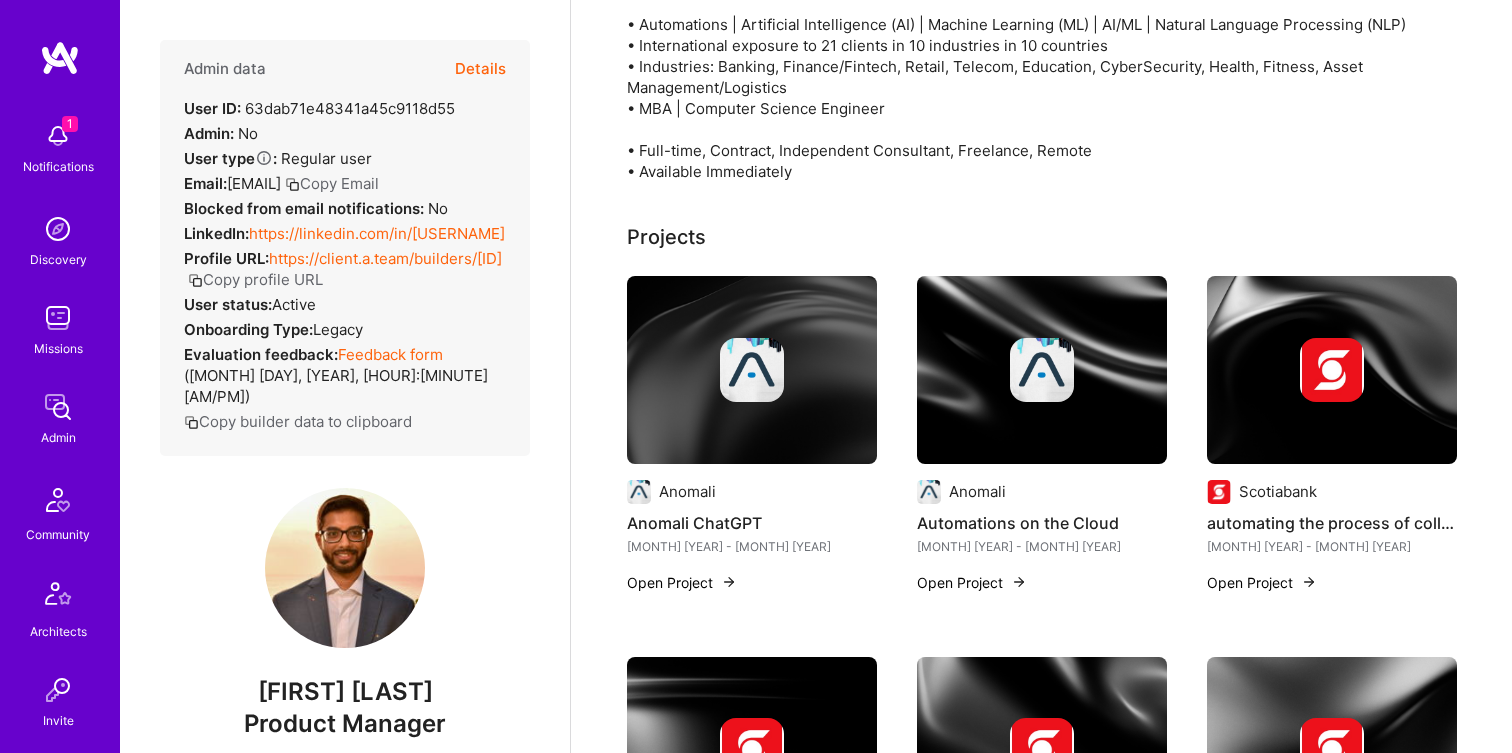 click on "https://linkedin.com/in/[USERNAME]" at bounding box center [377, 233] 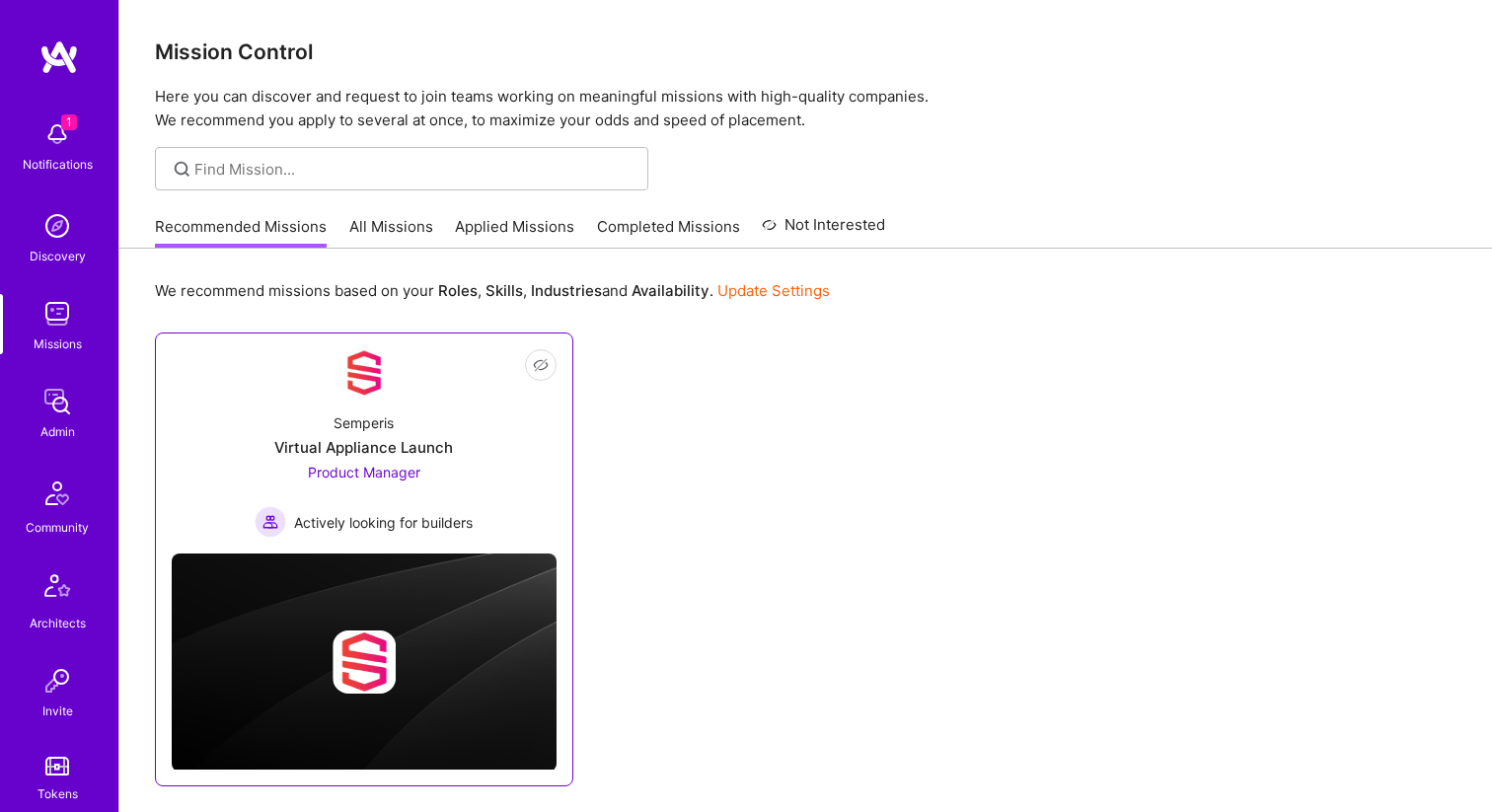 scroll, scrollTop: 0, scrollLeft: 0, axis: both 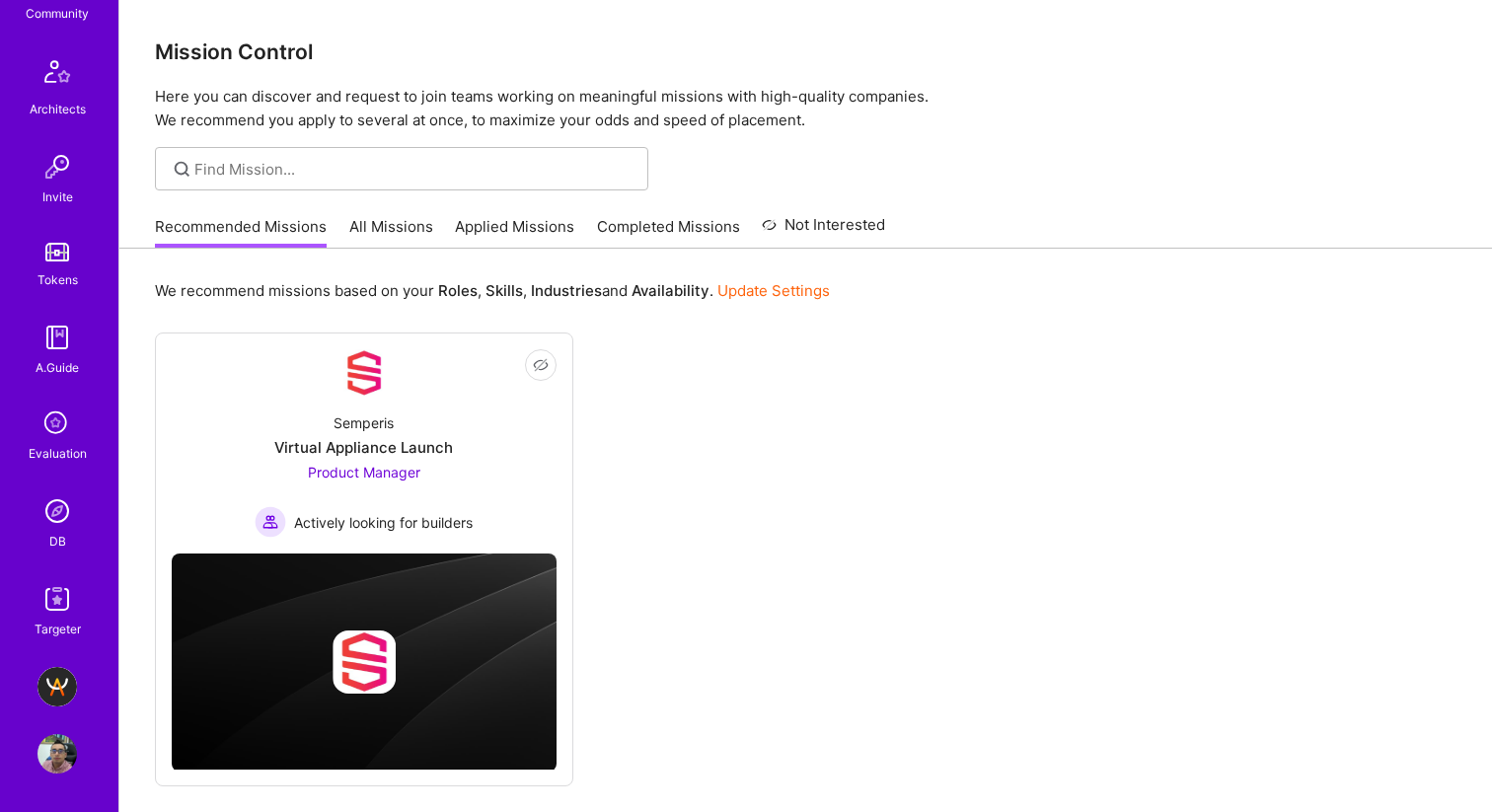 click at bounding box center [57, 754] 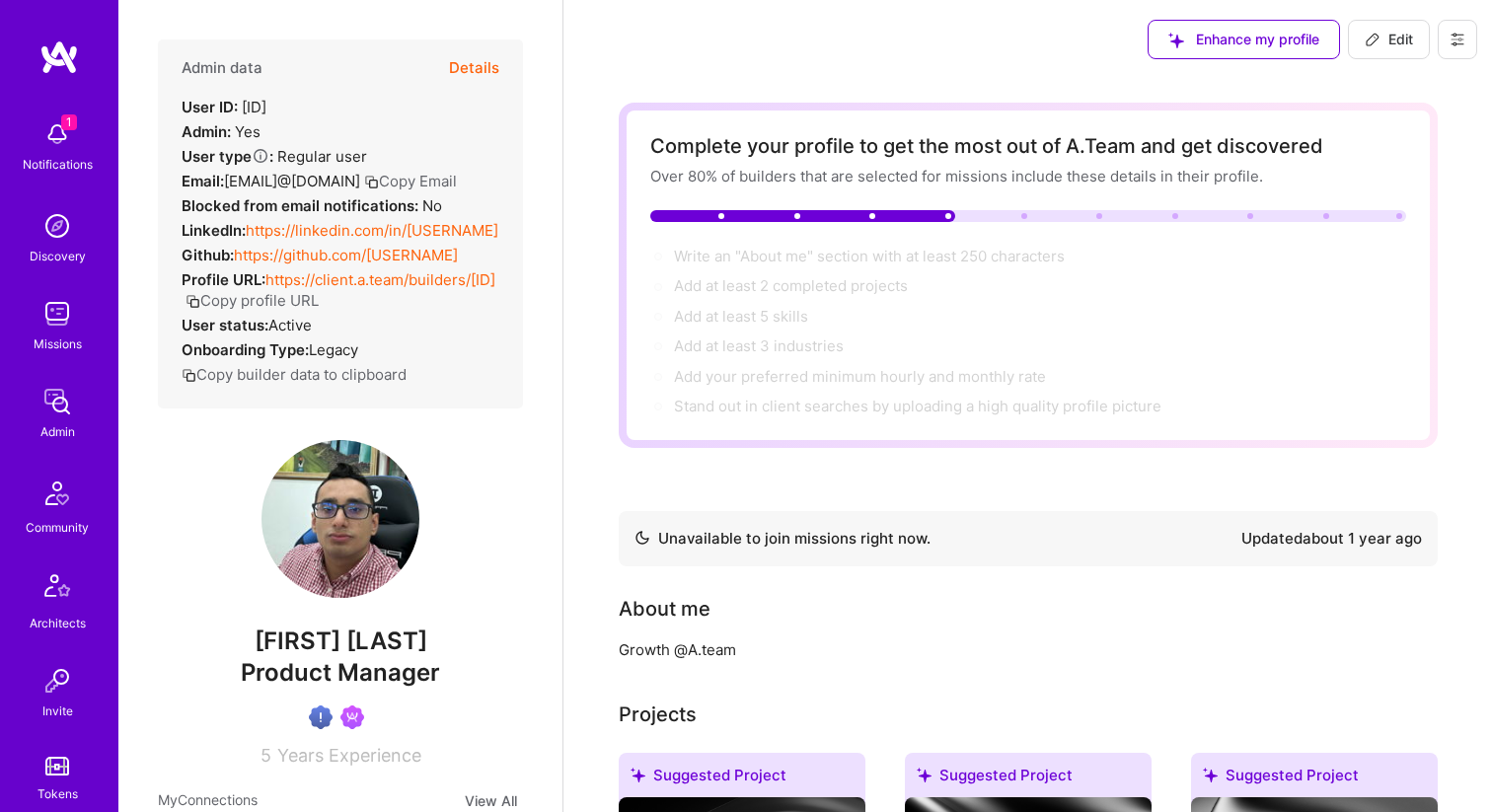scroll, scrollTop: 514, scrollLeft: 0, axis: vertical 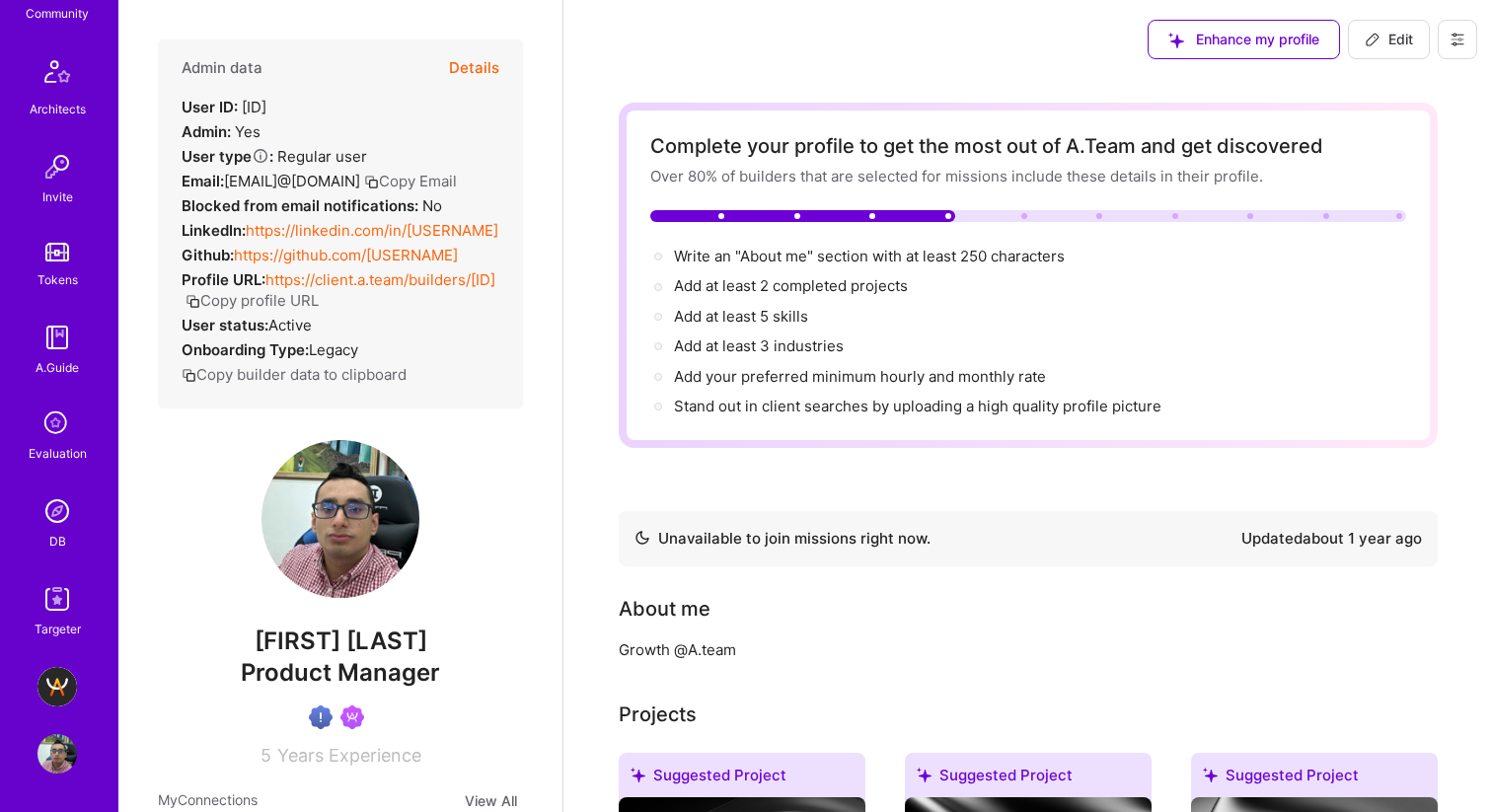 click at bounding box center (57, 687) 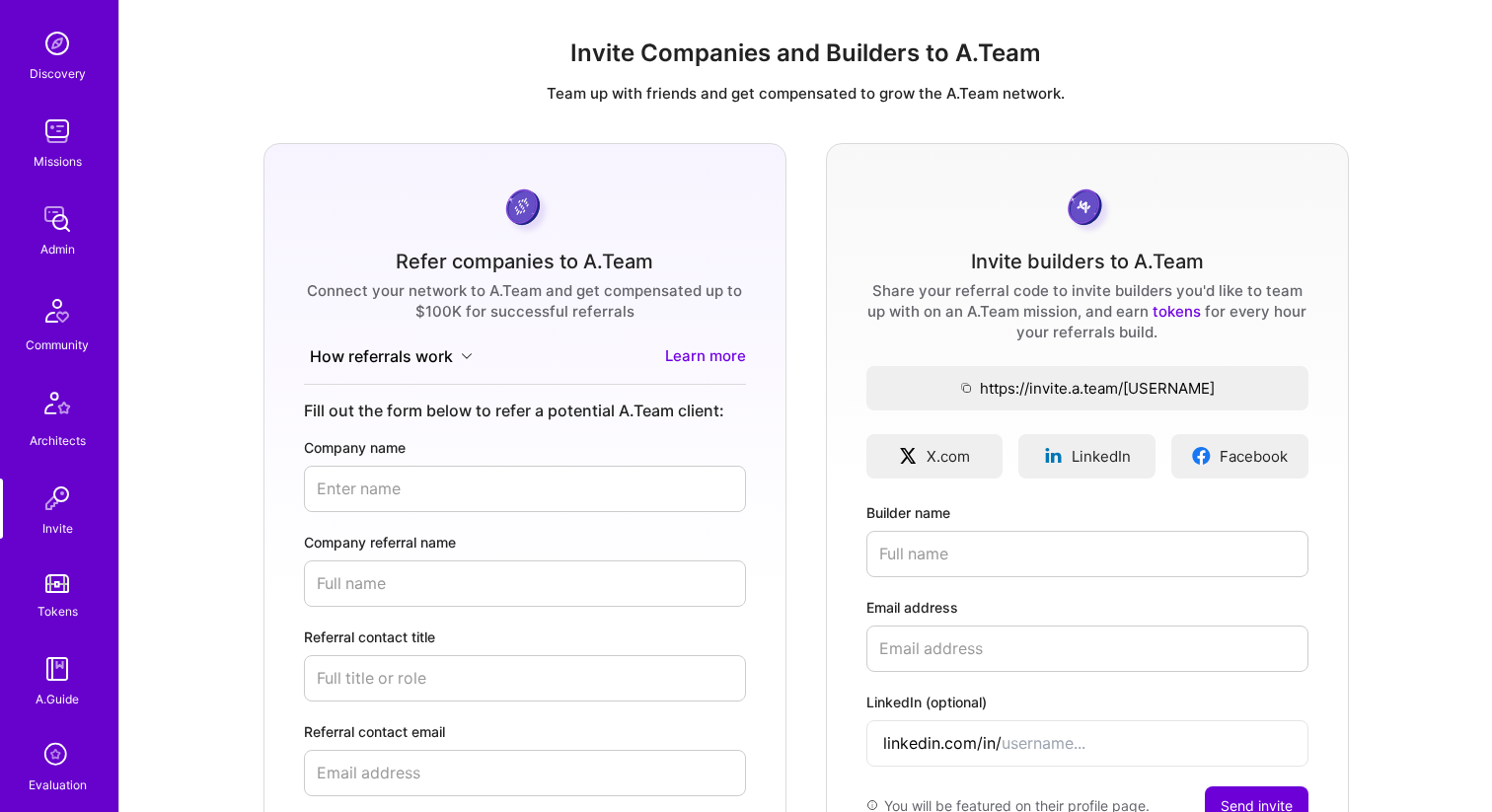 scroll, scrollTop: 514, scrollLeft: 0, axis: vertical 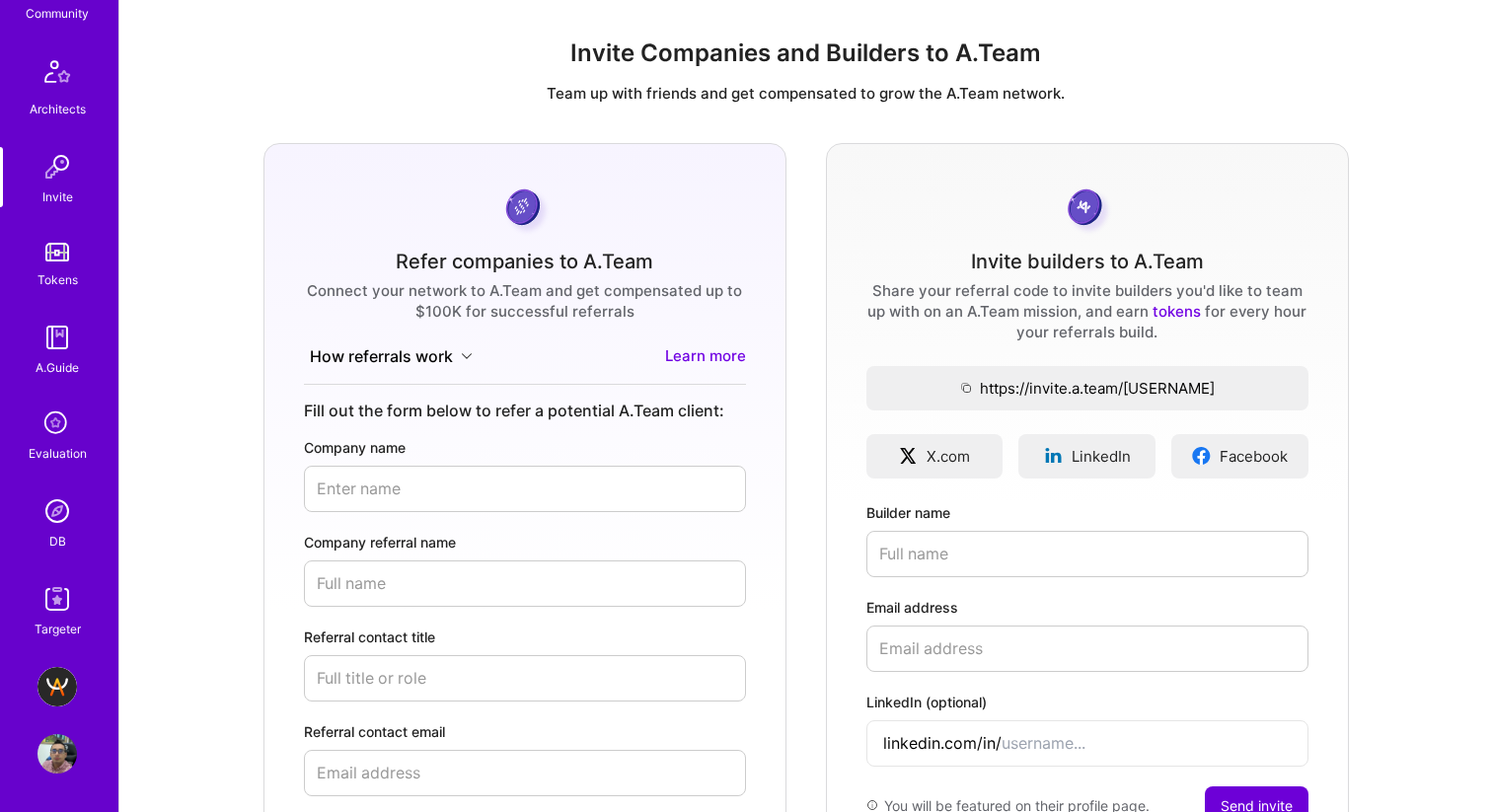 click at bounding box center (57, 687) 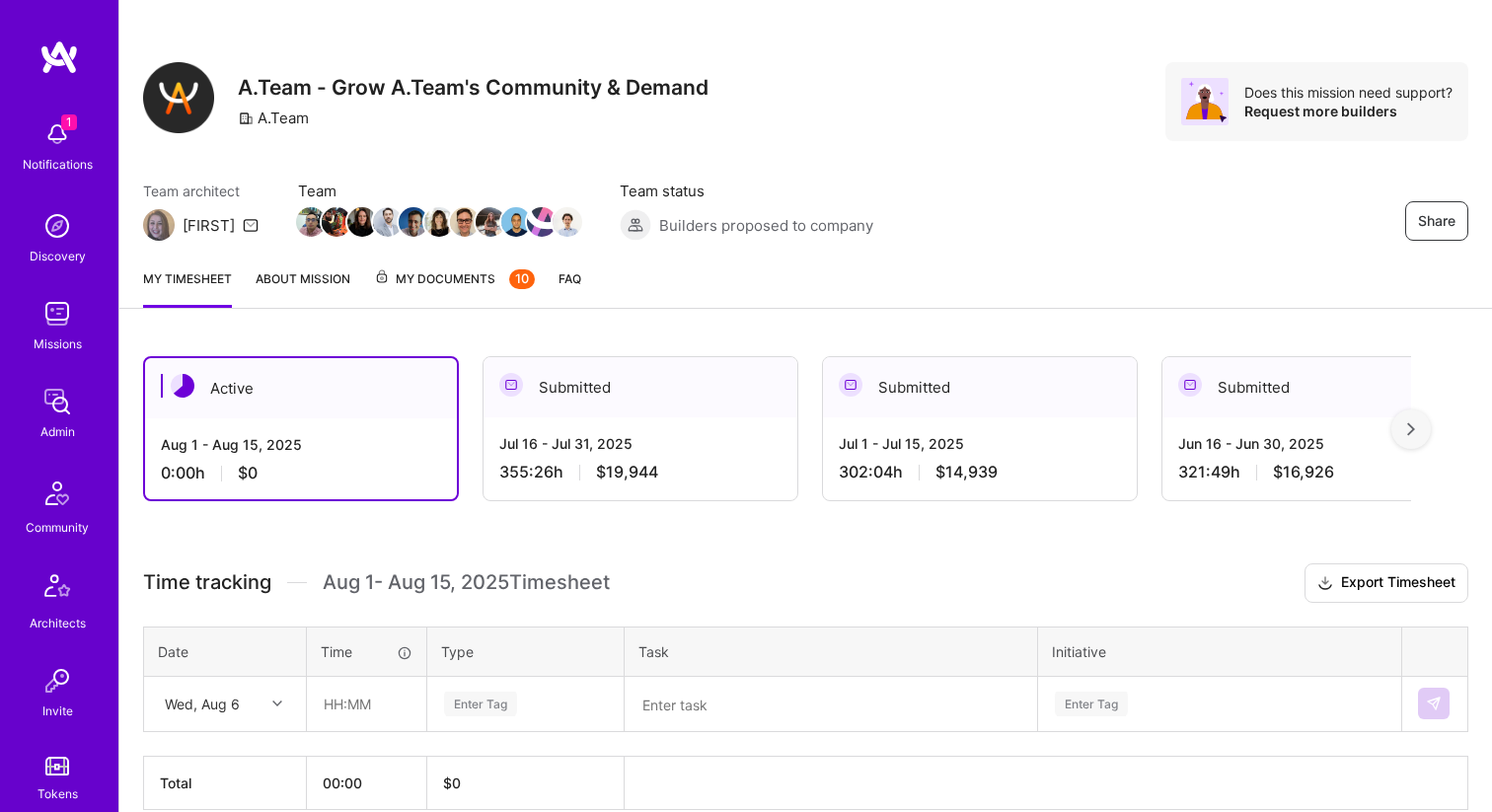 scroll, scrollTop: 127, scrollLeft: 0, axis: vertical 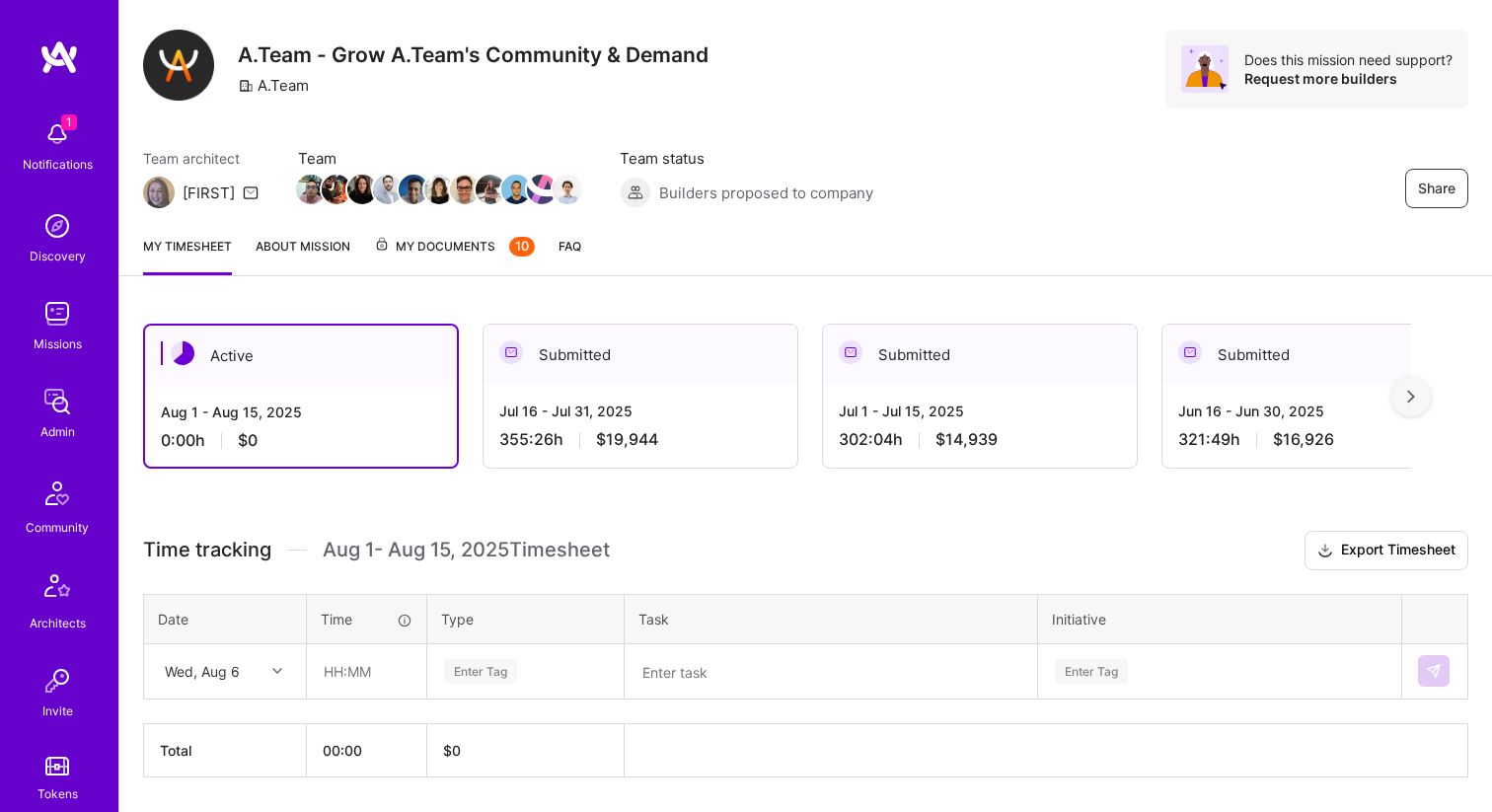 click on "[MONTH] [DAY] - [MONTH] [DAY], [YEAR] [HOURS]:[MINUTES] h    [CURRENCY][AMOUNT]" at bounding box center [640, 425] 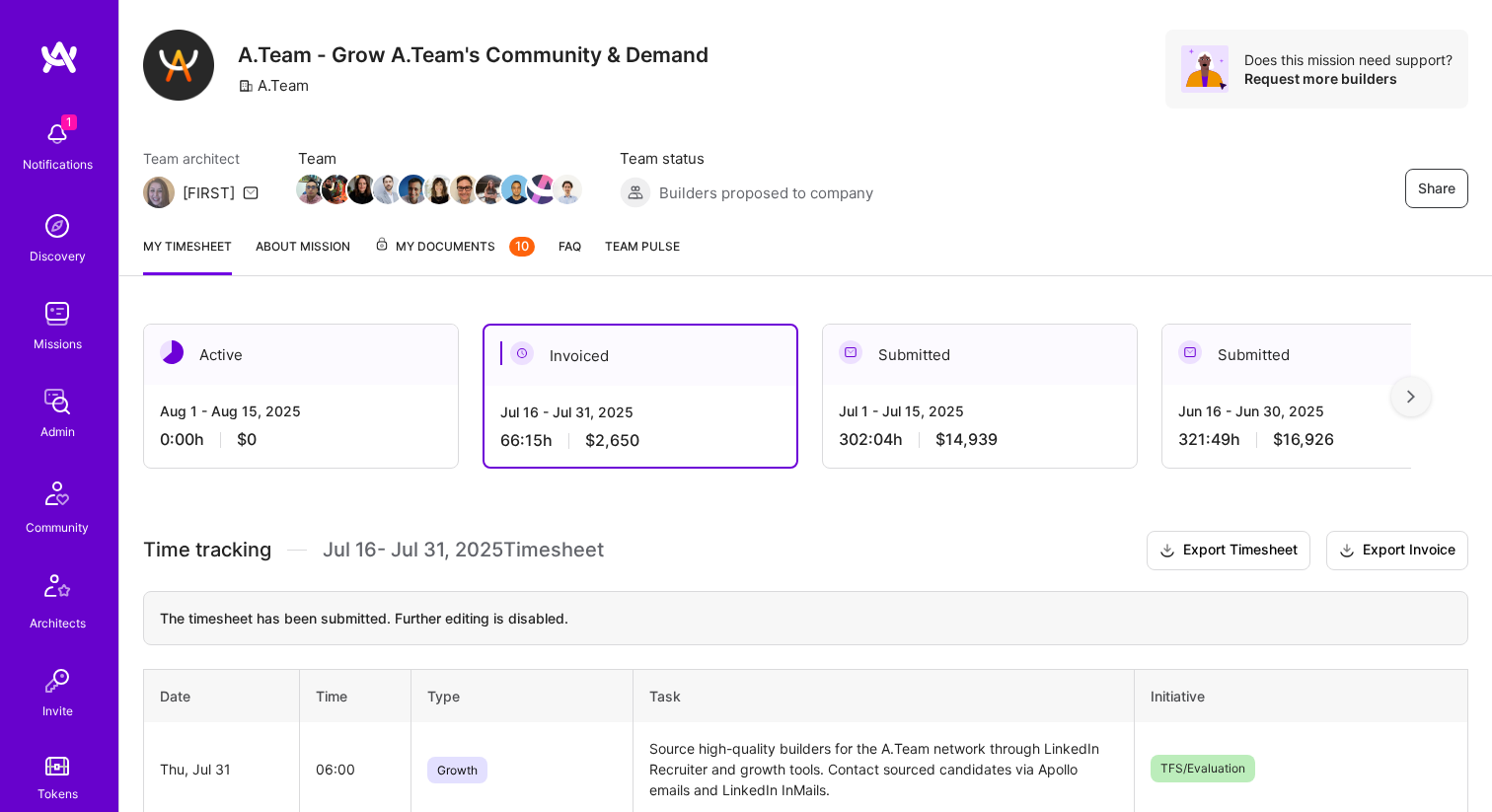 click on "[MONTH] [DAY] - [MONTH] [DAY], [YEAR] [HOURS]:[MINUTES] h    [CURRENCY][AMOUNT]" at bounding box center [980, 425] 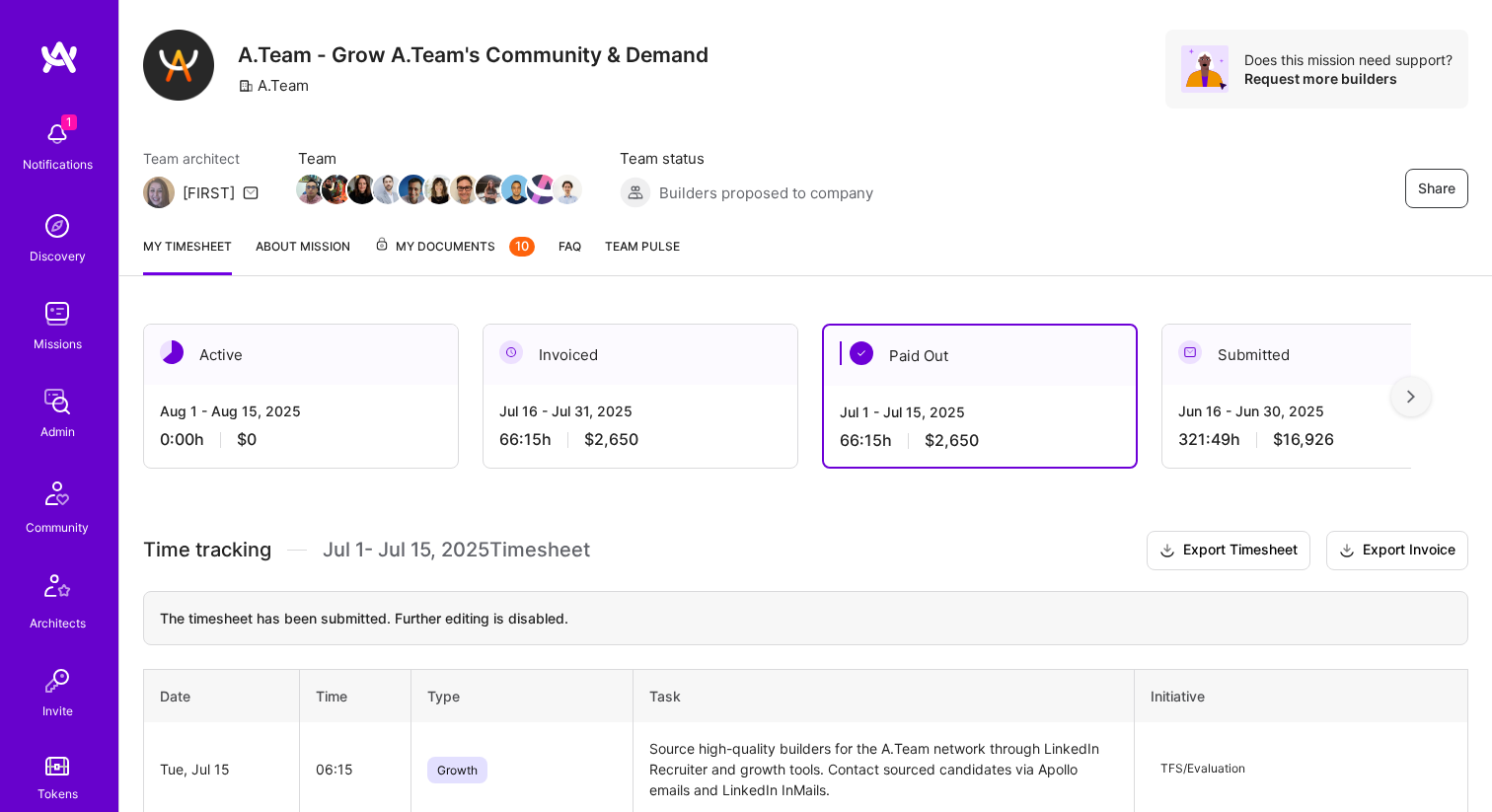 click on "Jul 16 - Jul 31, 2025" at bounding box center [640, 410] 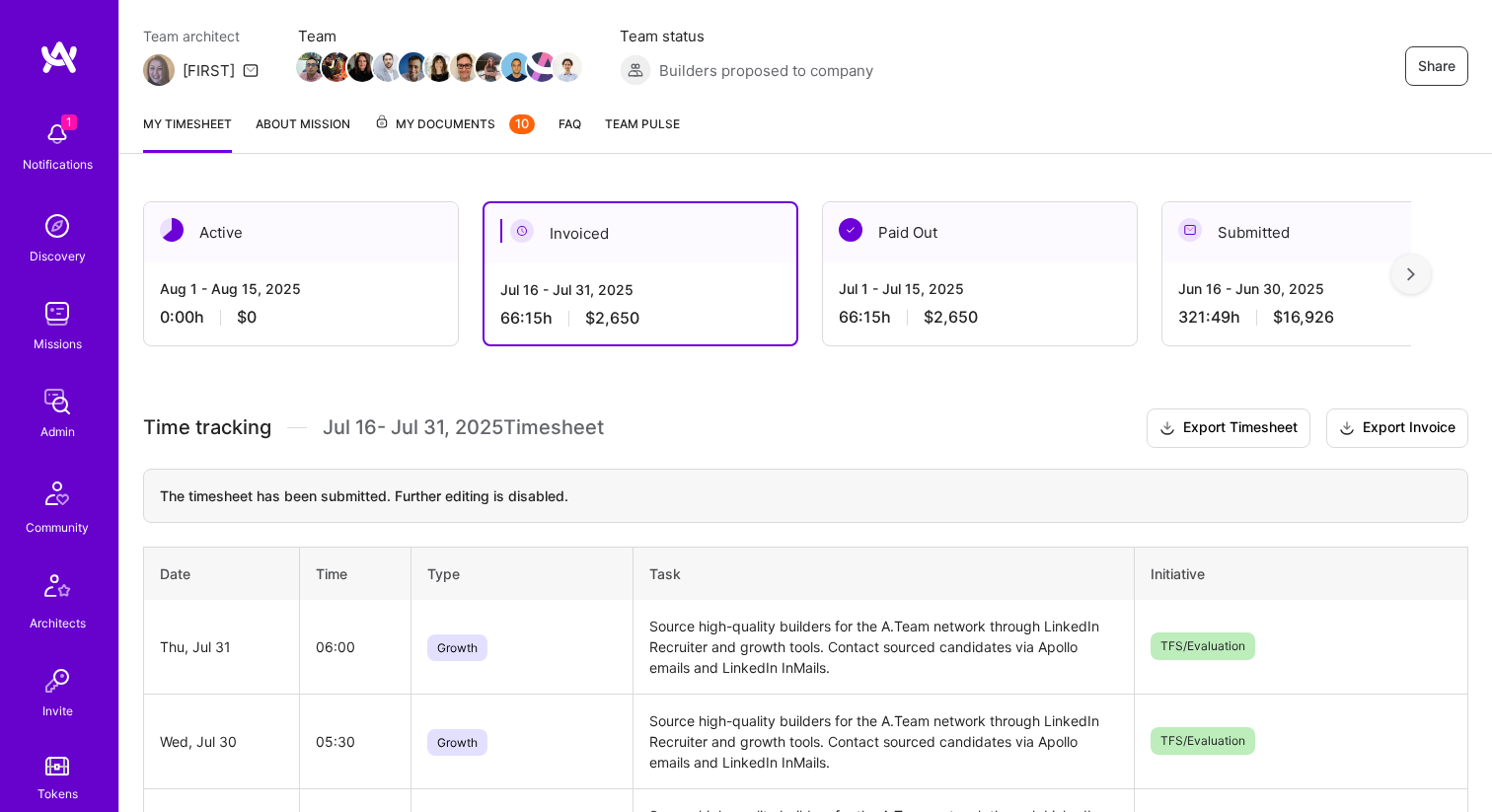 scroll, scrollTop: 220, scrollLeft: 0, axis: vertical 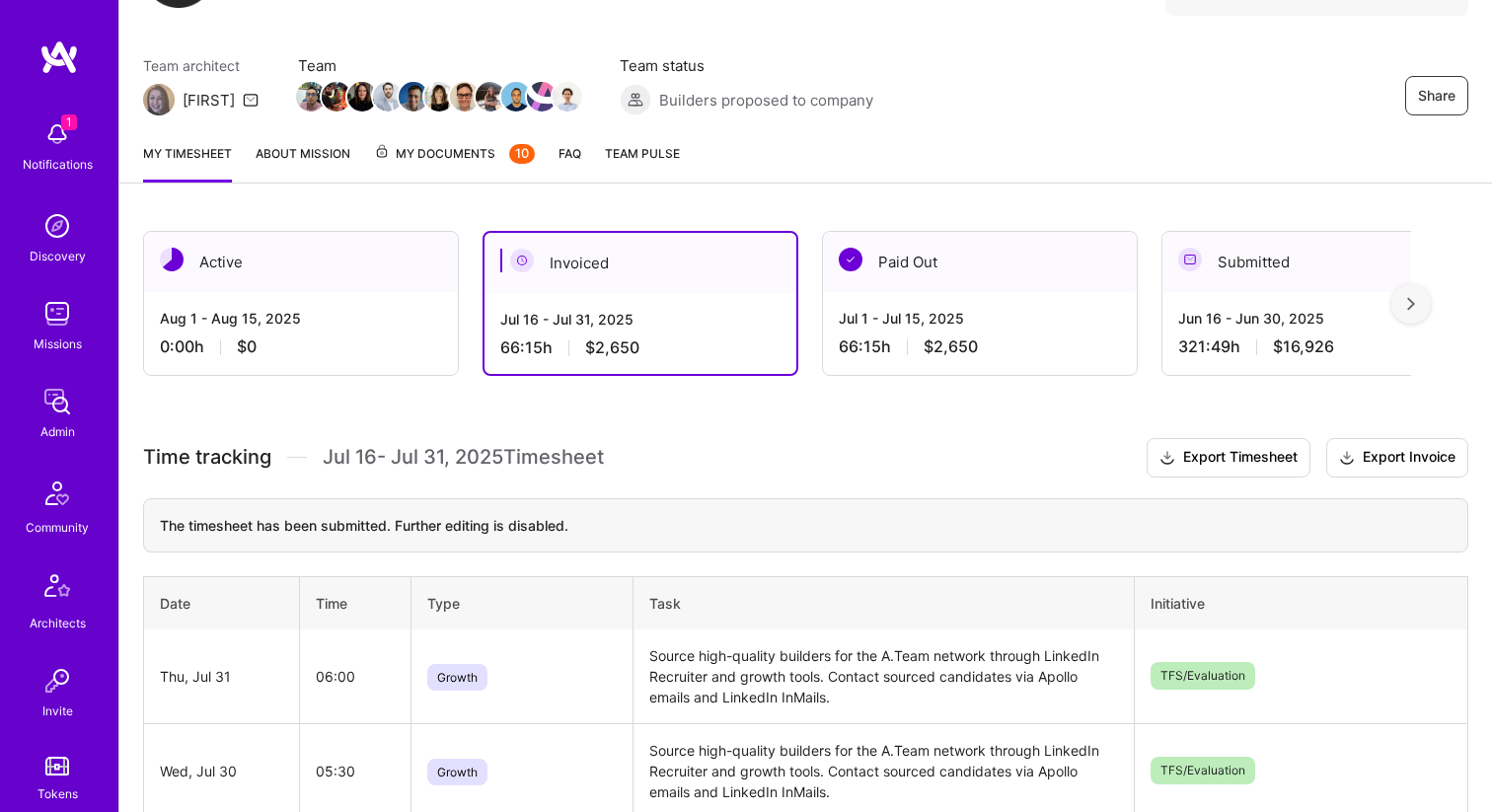 click on "My Documents 10" at bounding box center [454, 154] 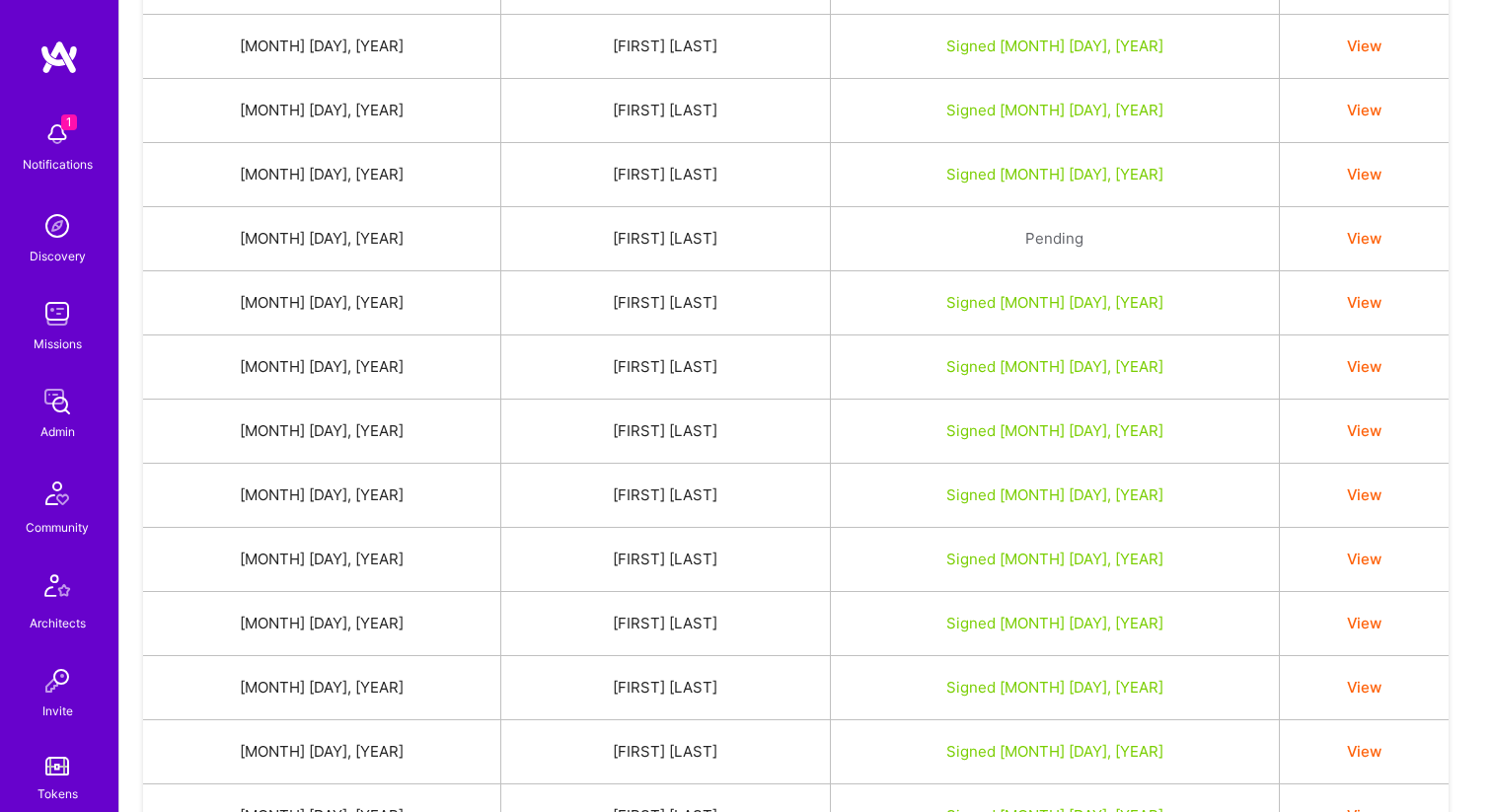 scroll, scrollTop: 0, scrollLeft: 0, axis: both 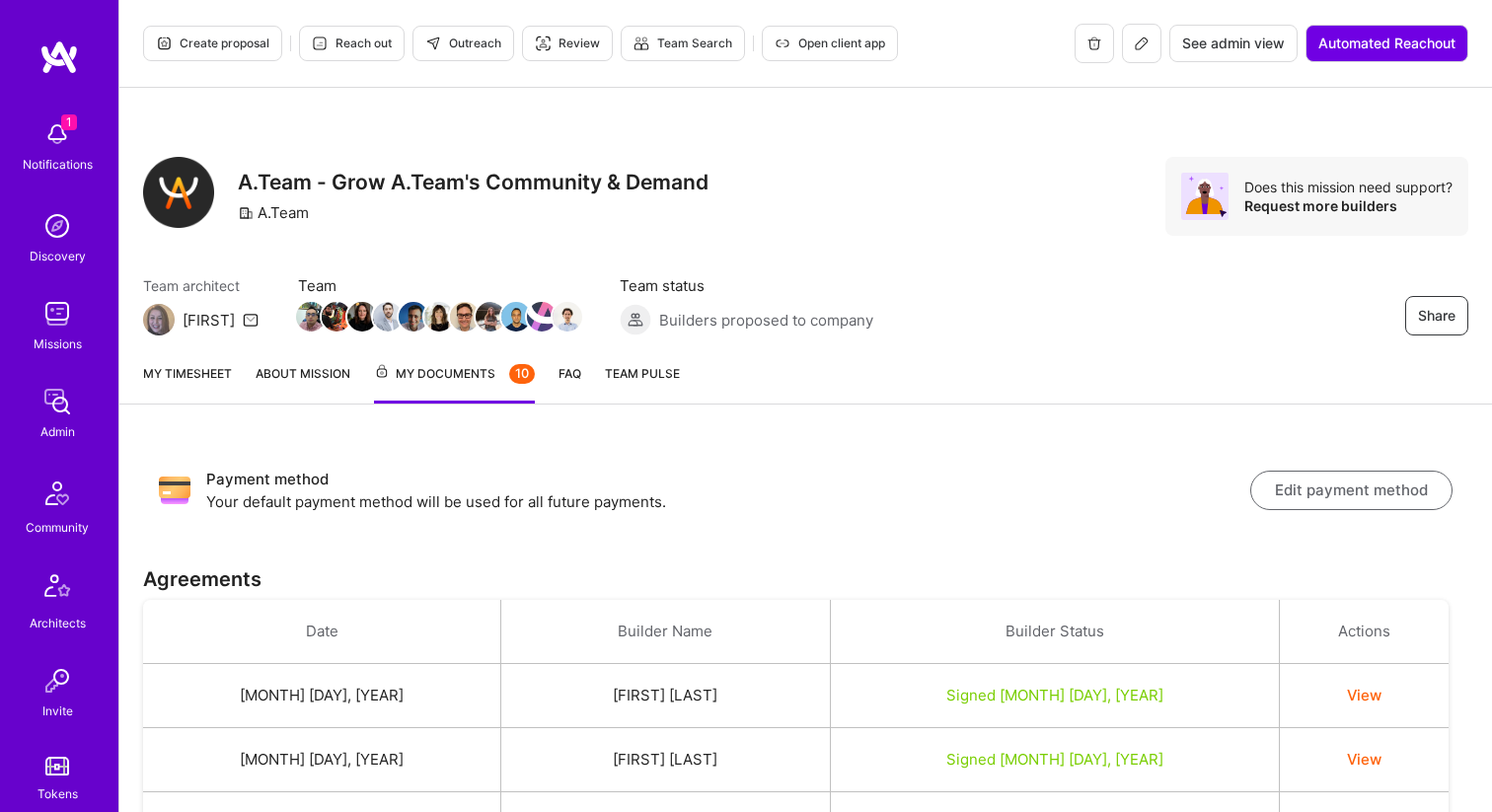 click on "My timesheet" at bounding box center [187, 383] 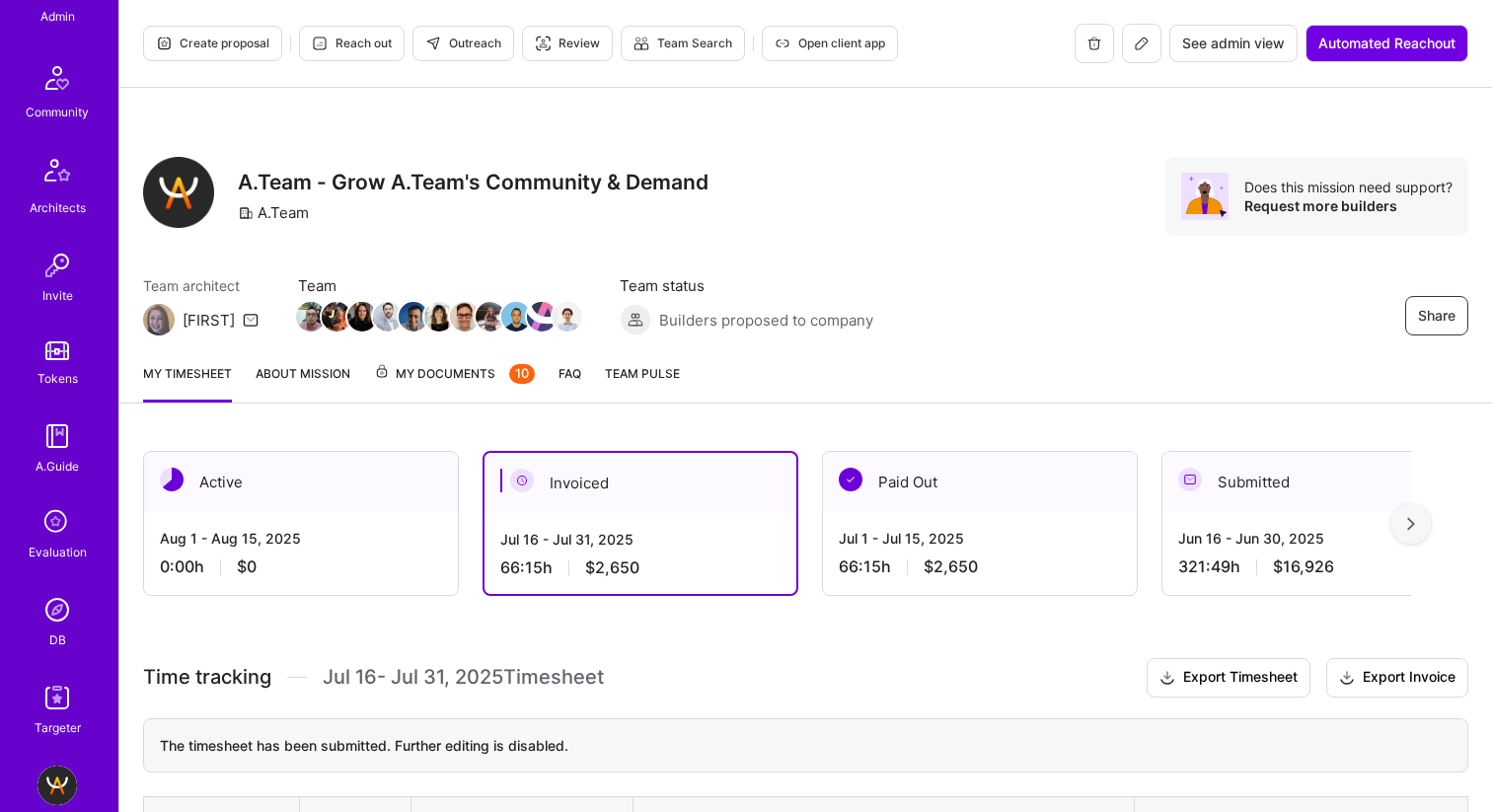 scroll, scrollTop: 514, scrollLeft: 0, axis: vertical 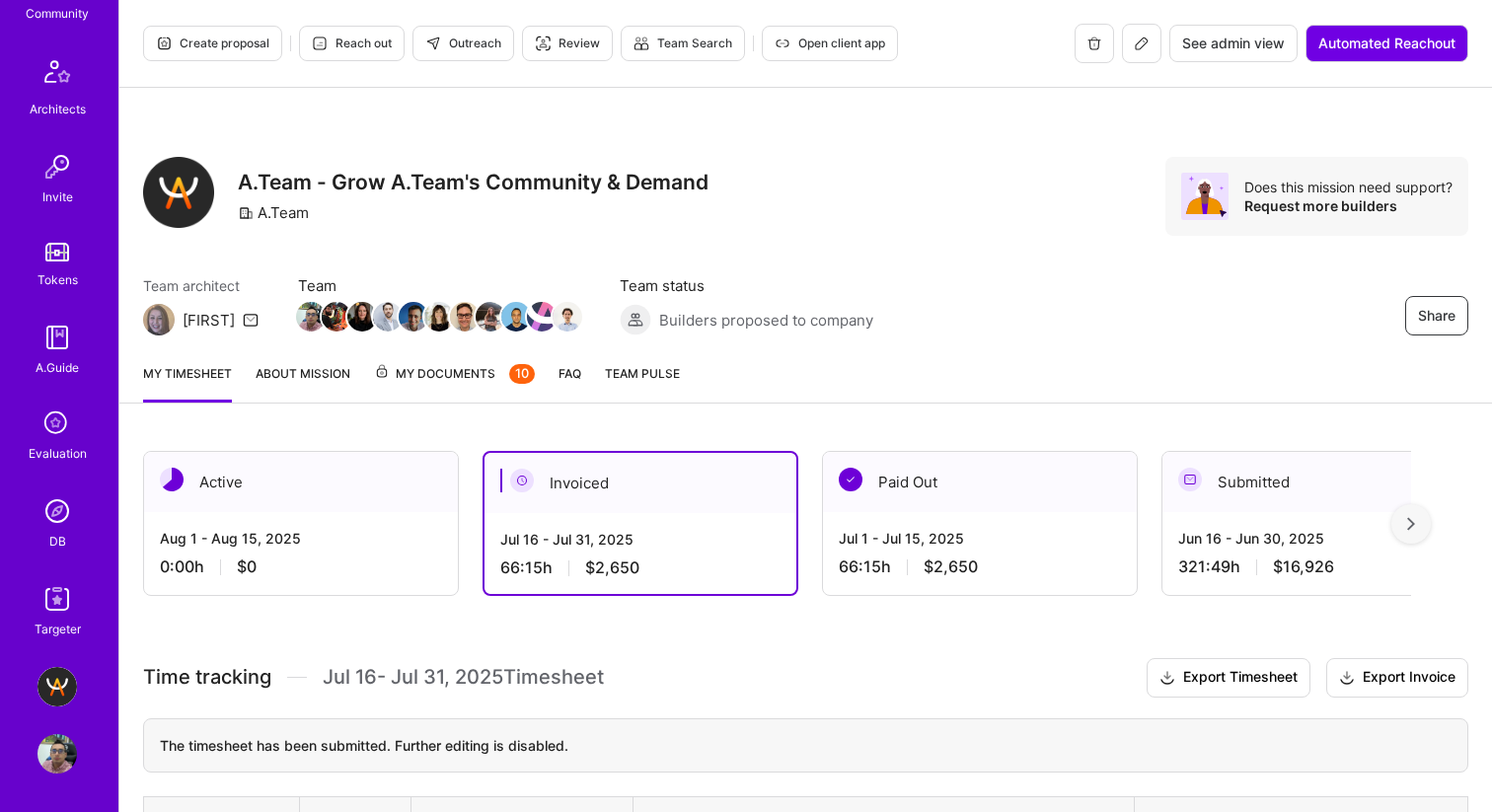 click at bounding box center (57, 754) 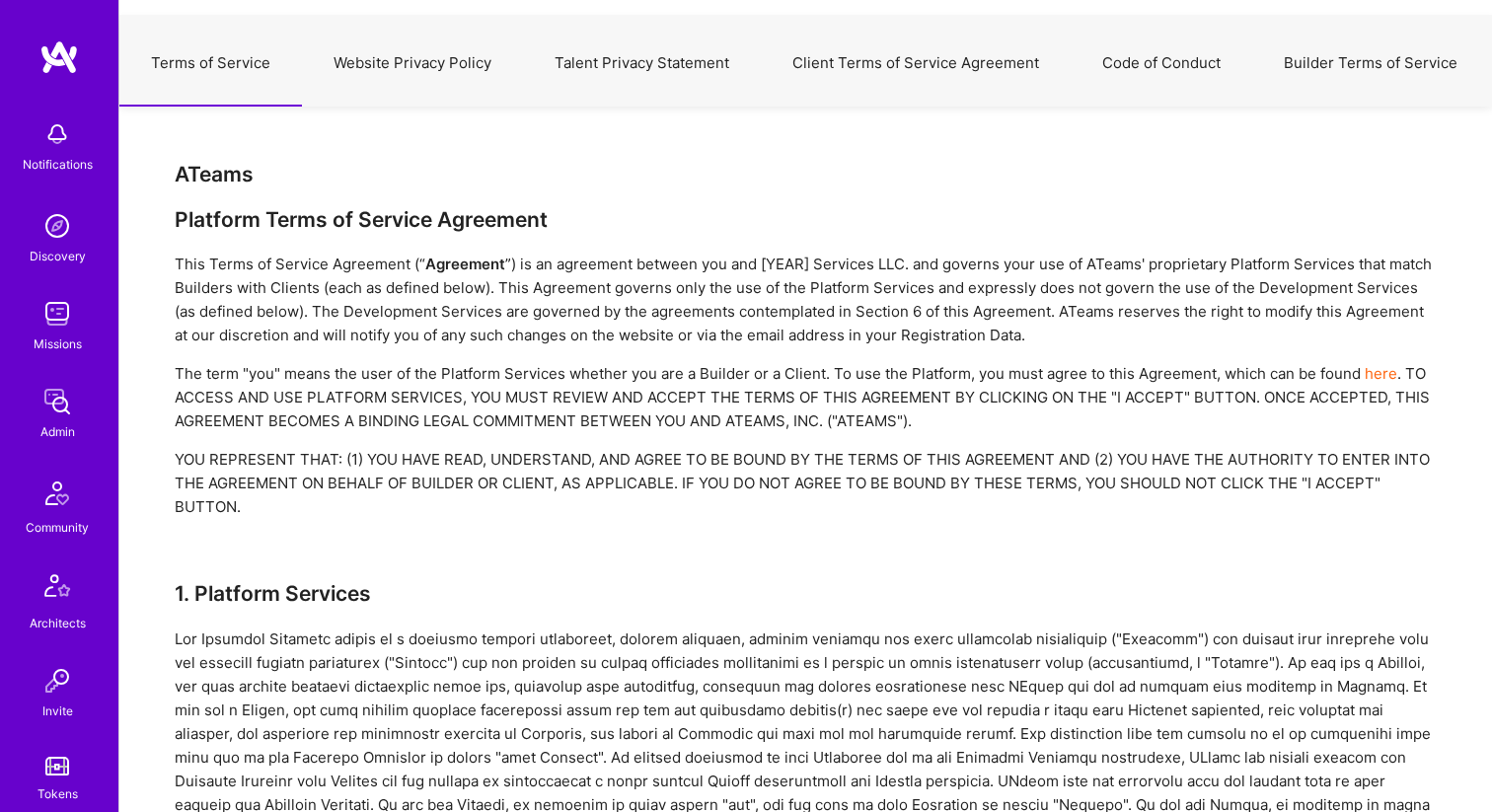 scroll, scrollTop: 0, scrollLeft: 0, axis: both 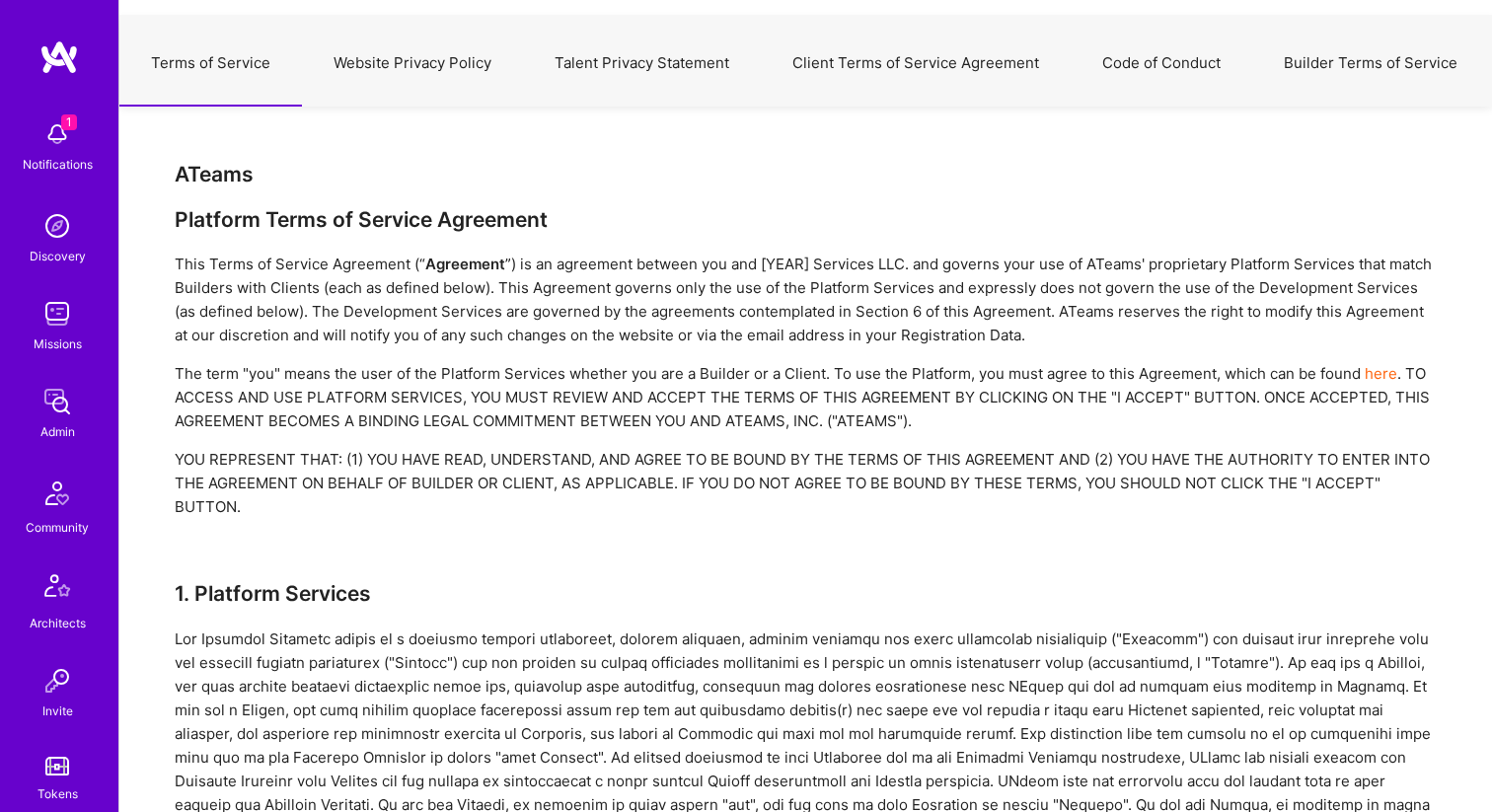 click on "Code of Conduct" at bounding box center [1161, 63] 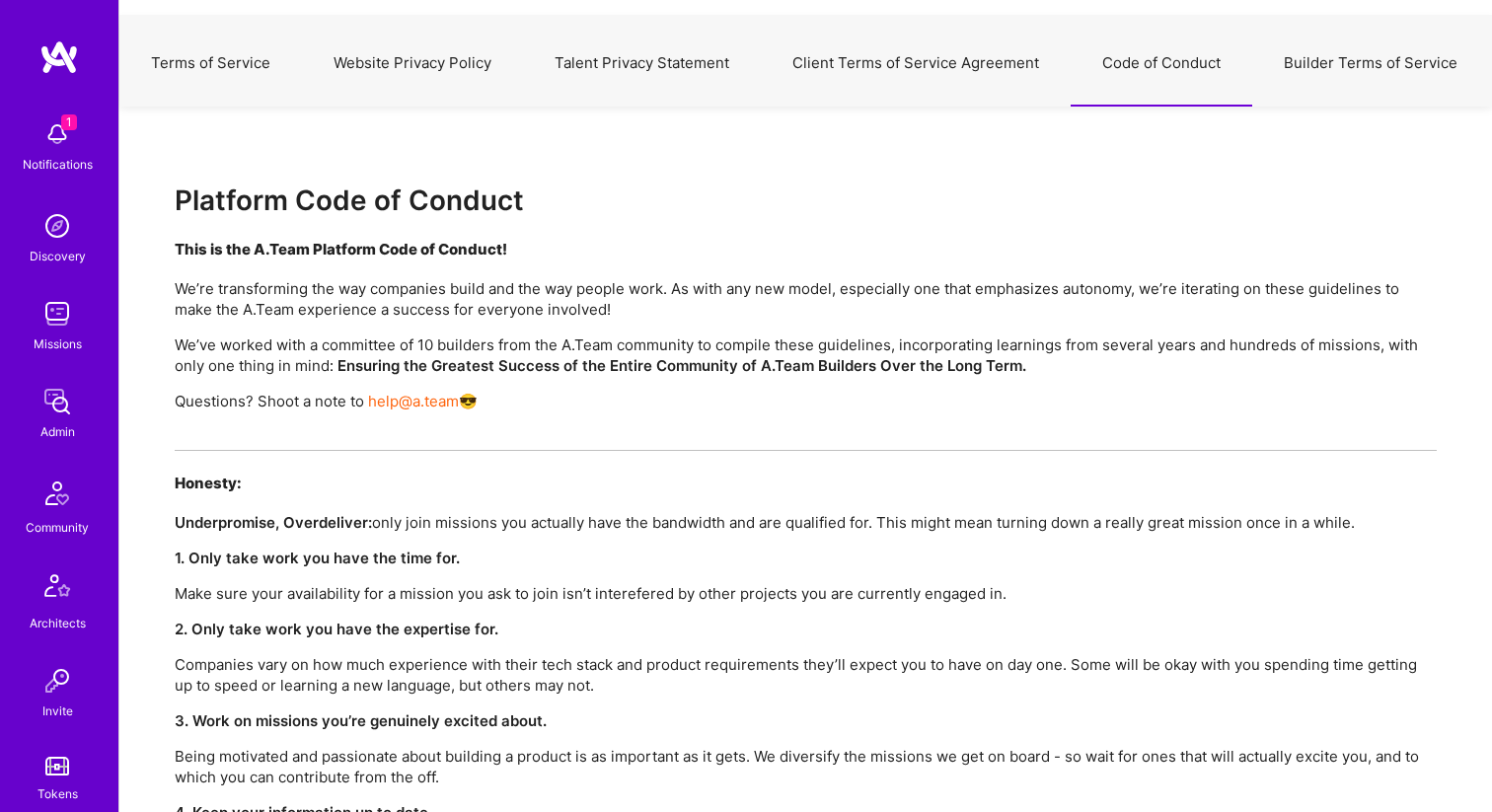 click on "Code of Conduct" at bounding box center [1161, 63] 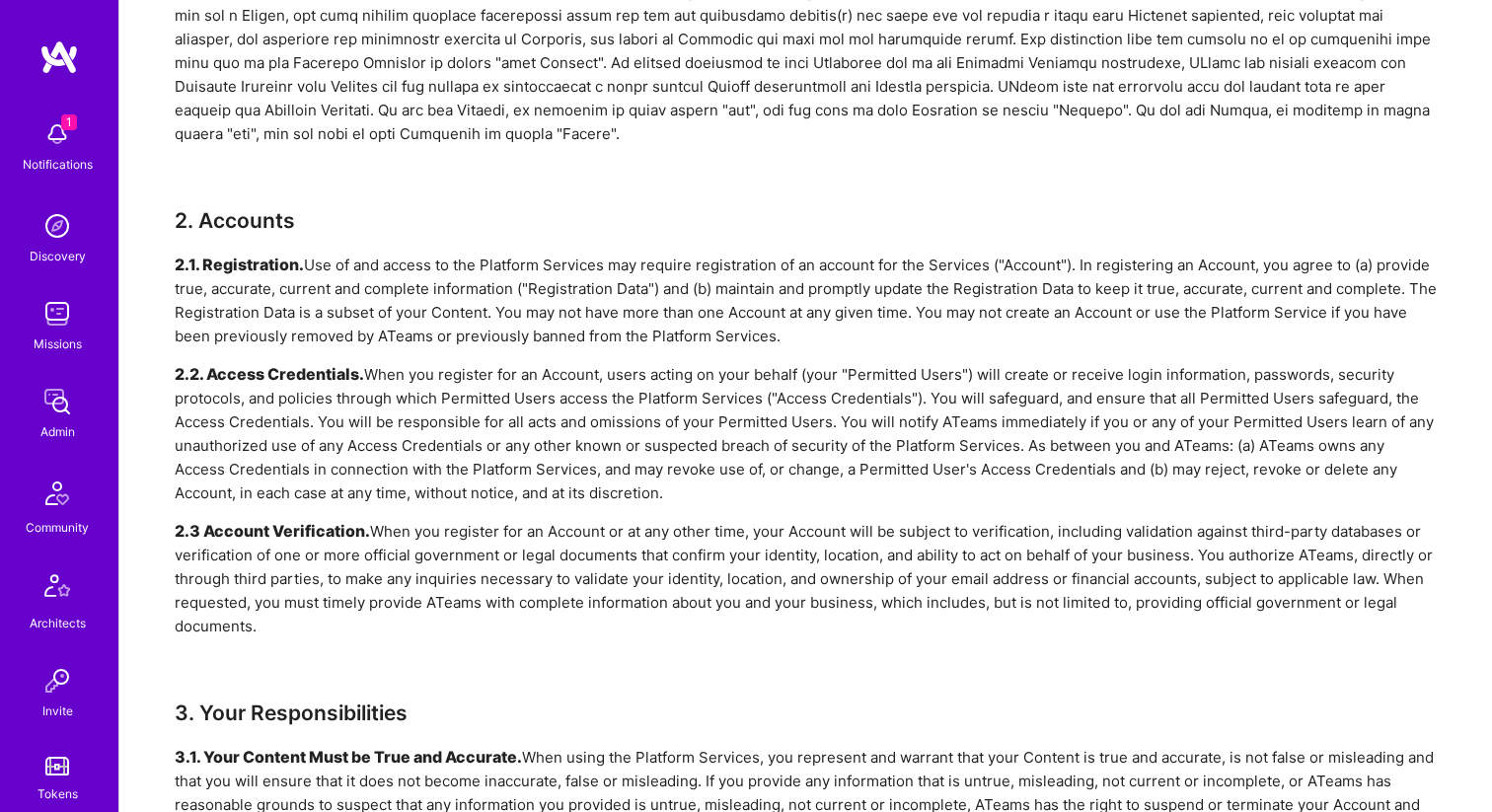 scroll, scrollTop: 0, scrollLeft: 0, axis: both 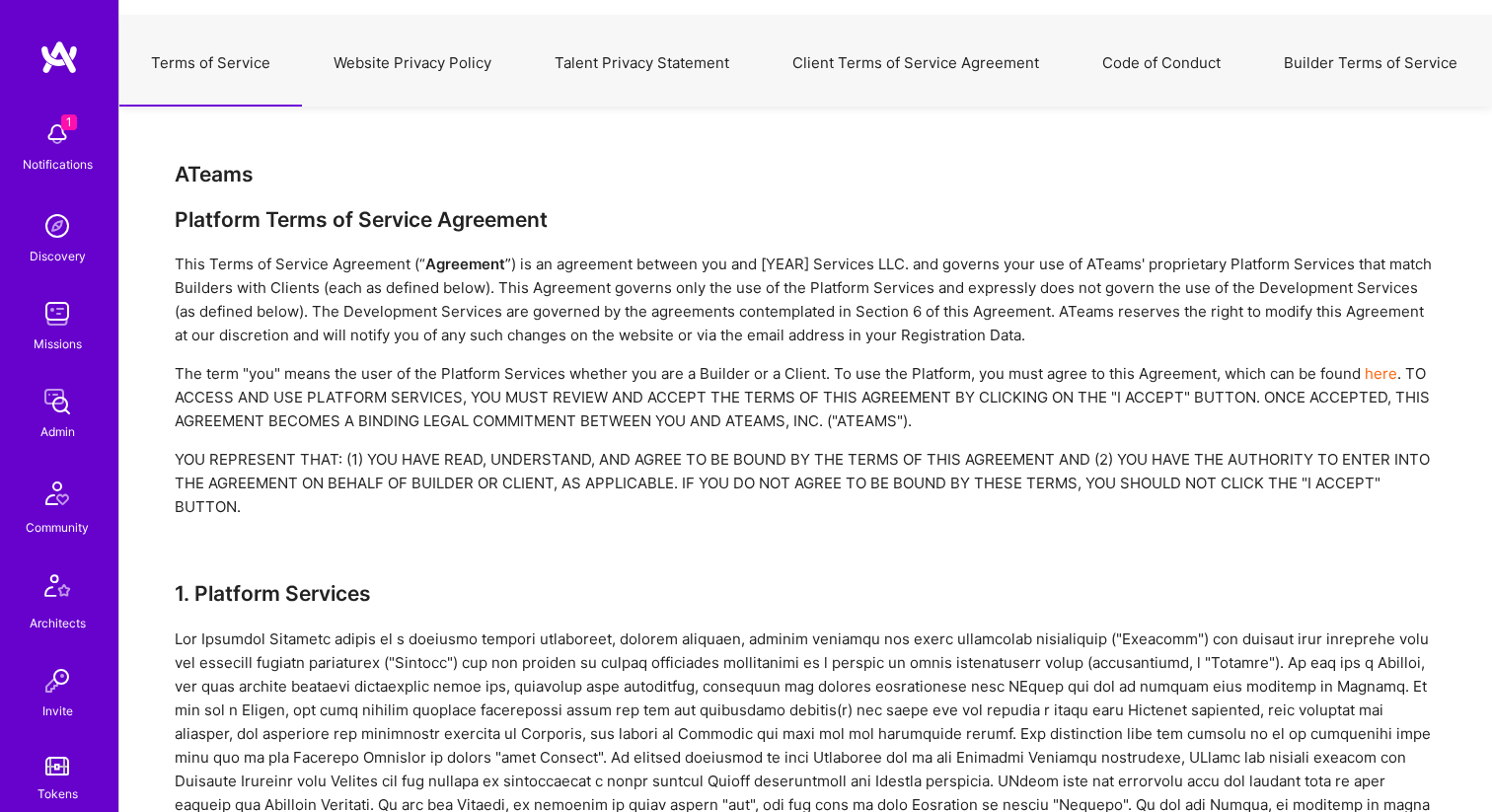 click on "Code of Conduct" at bounding box center (1161, 63) 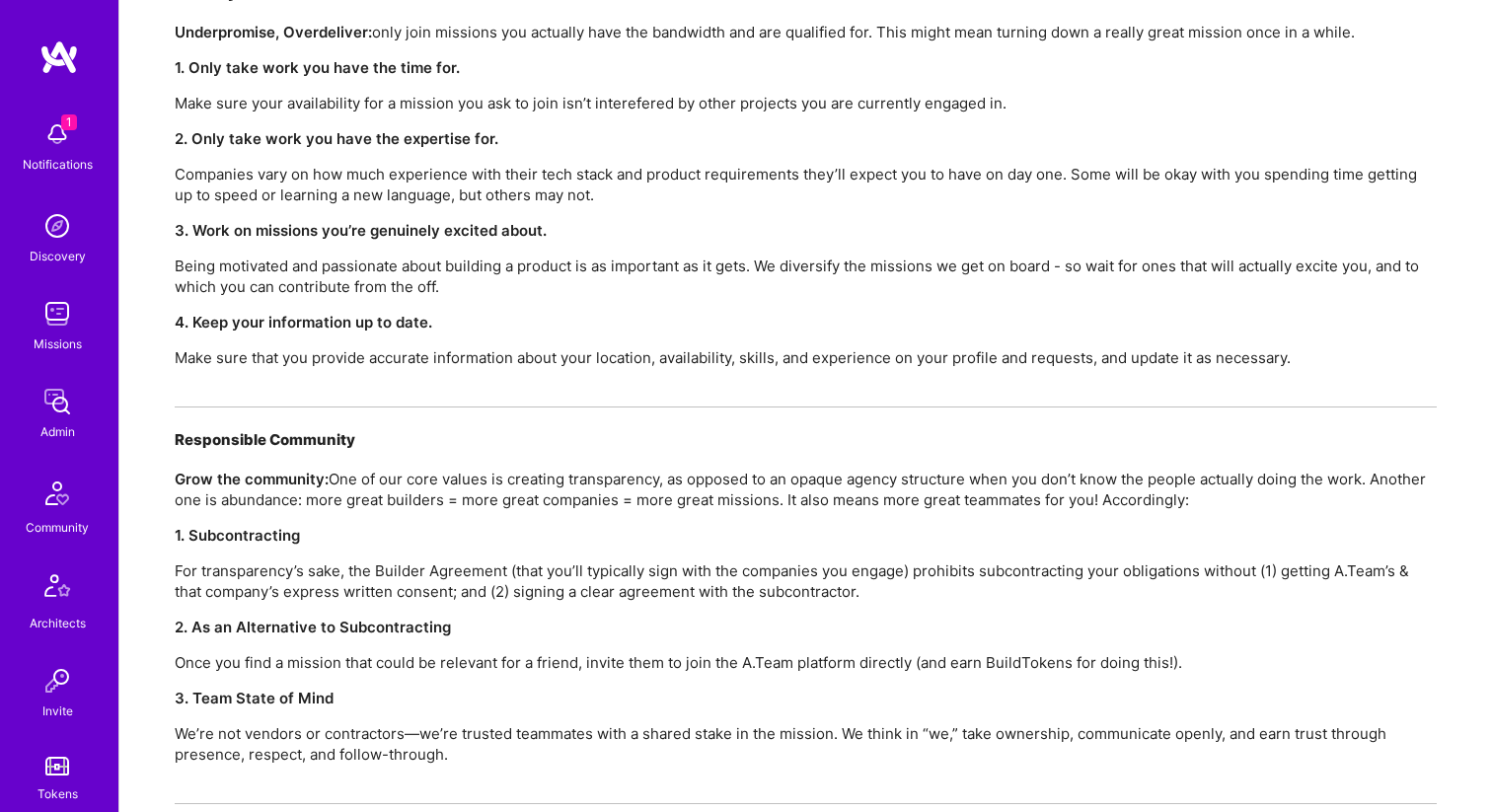 scroll, scrollTop: 0, scrollLeft: 0, axis: both 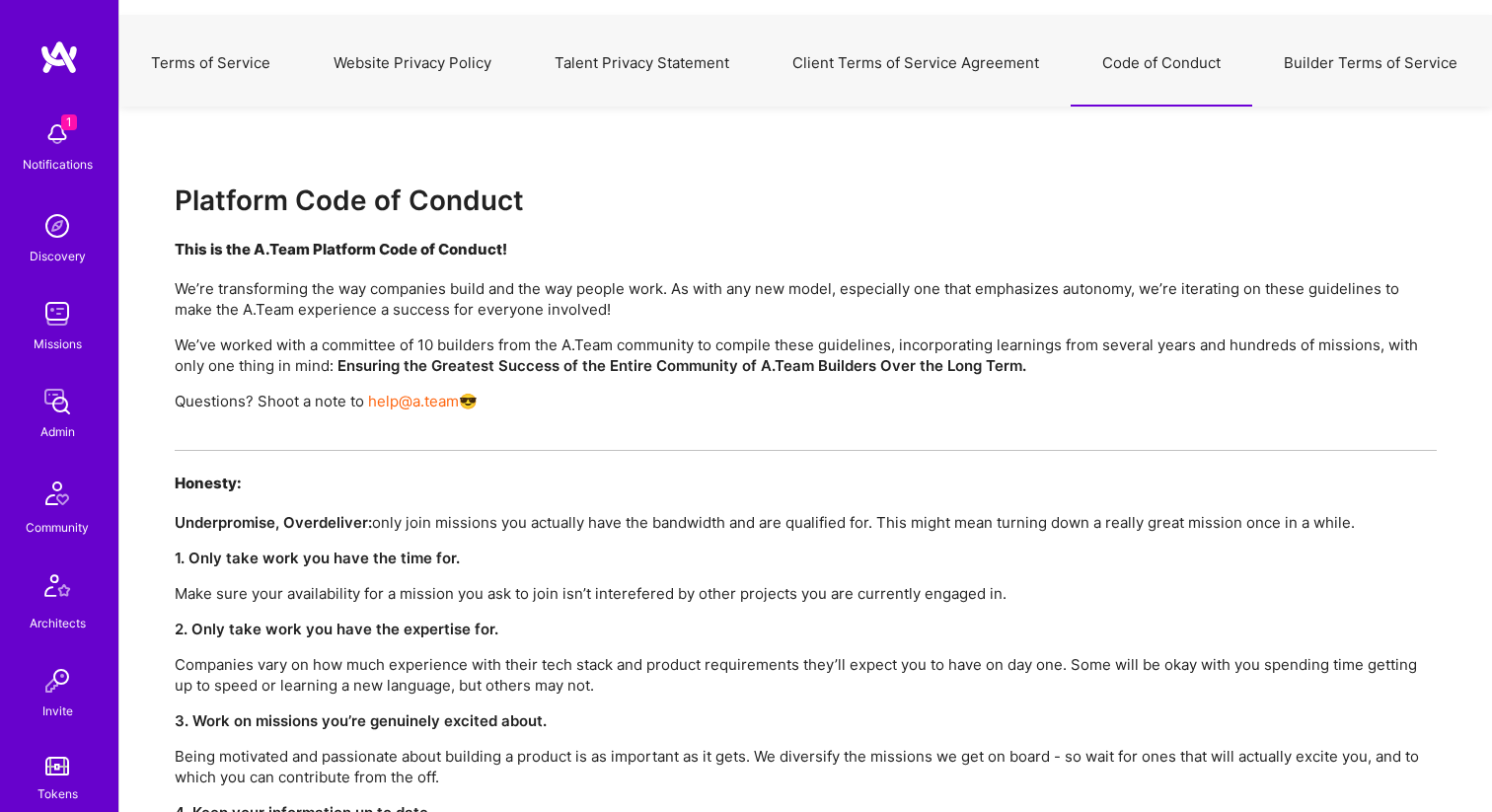 click on "Terms of Service" at bounding box center [210, 63] 